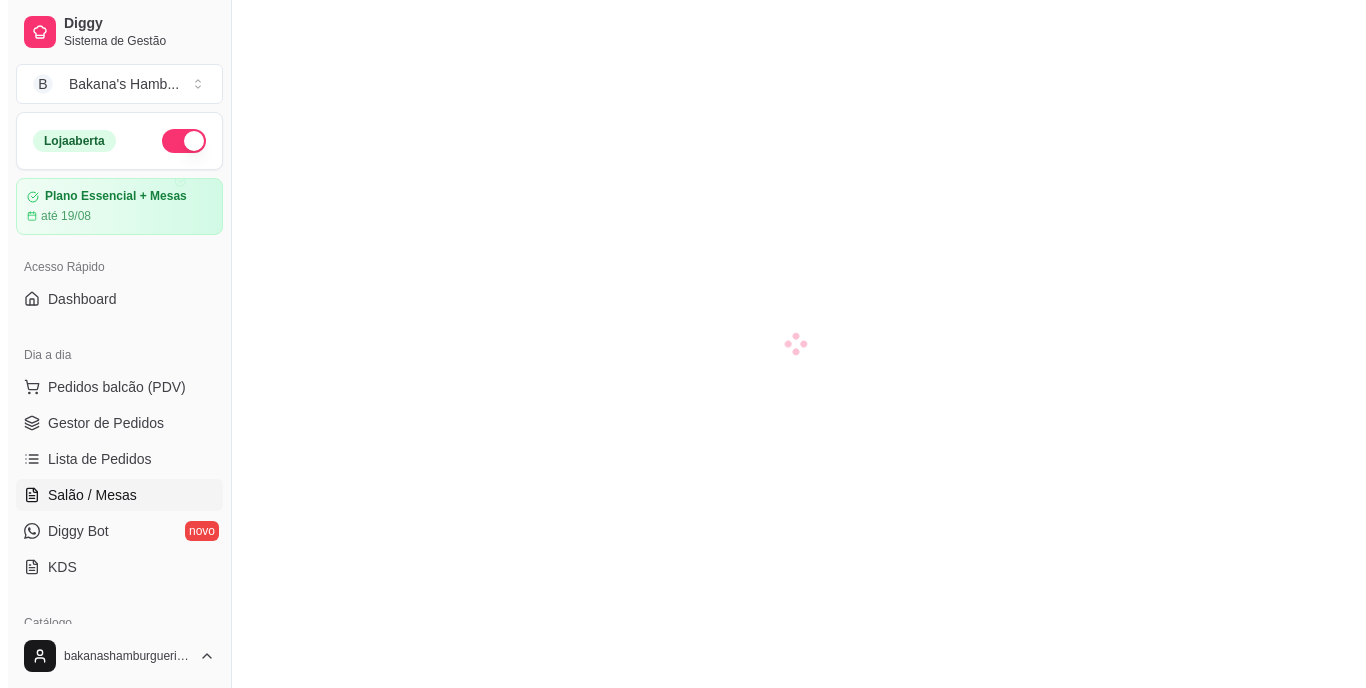 scroll, scrollTop: 0, scrollLeft: 0, axis: both 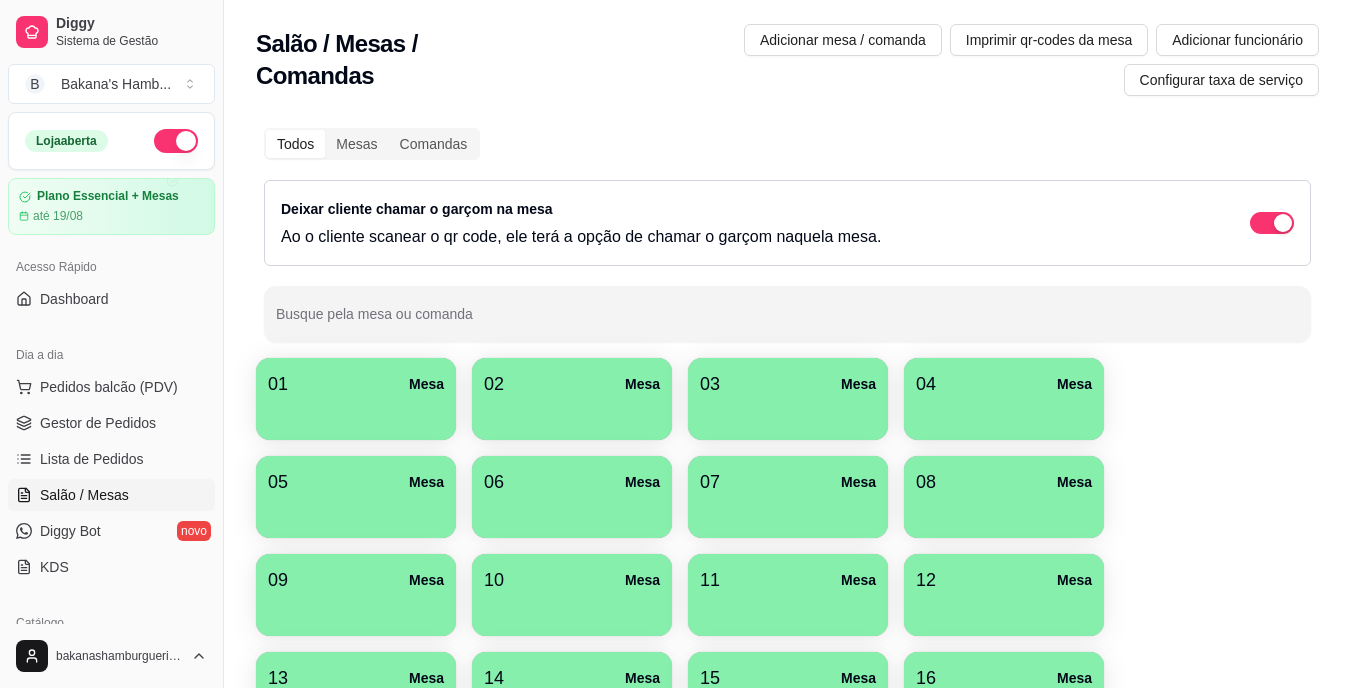 click at bounding box center (572, 413) 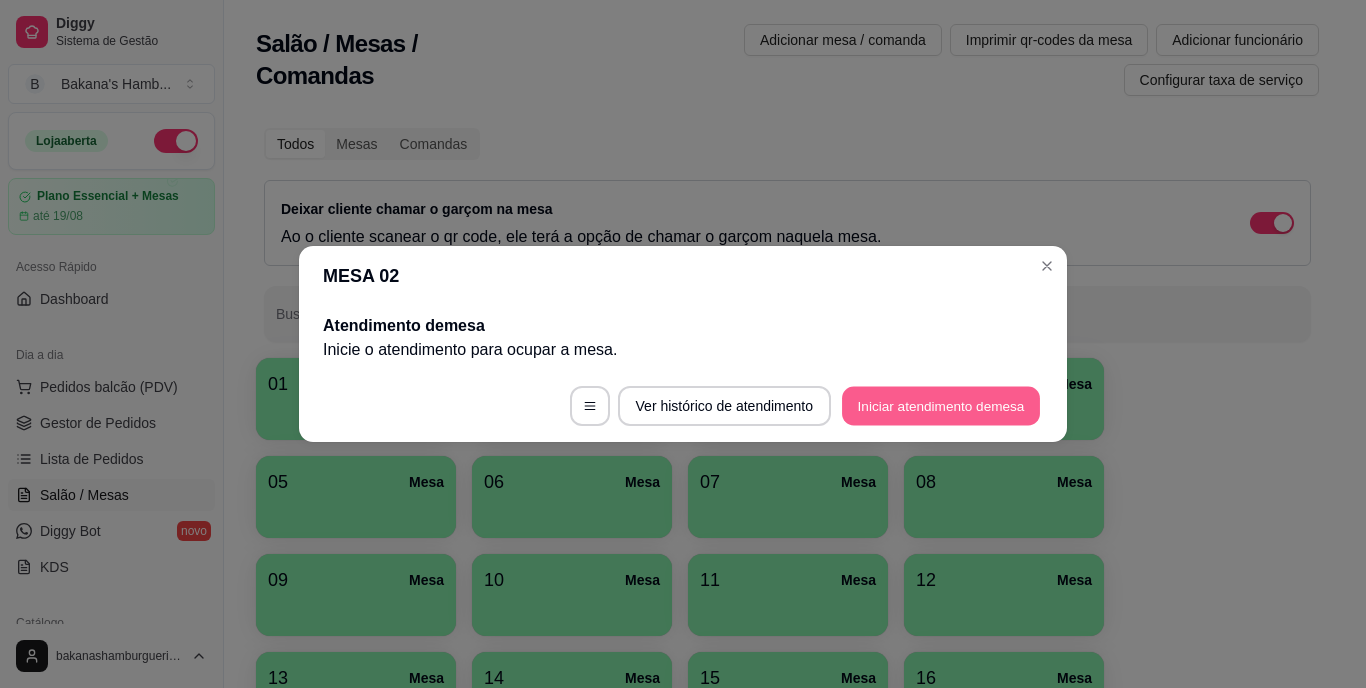 click on "Iniciar atendimento de  mesa" at bounding box center [941, 406] 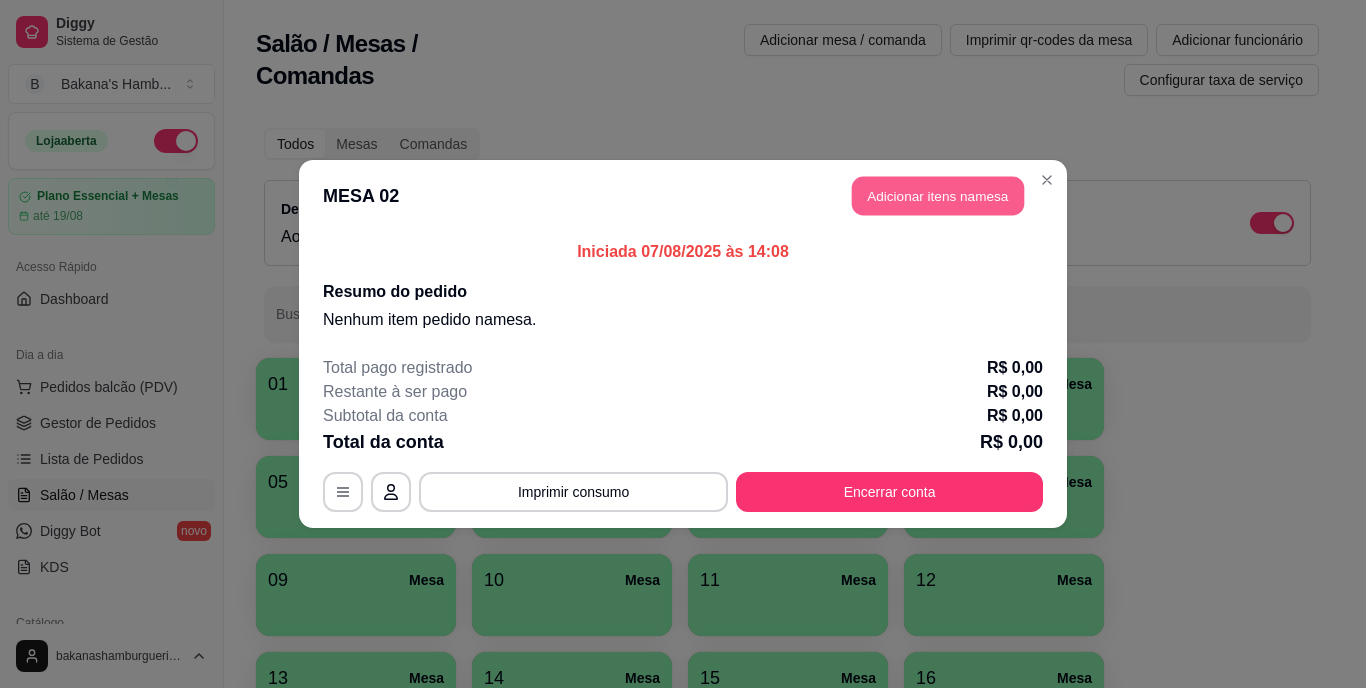 click on "Adicionar itens na  mesa" at bounding box center (938, 196) 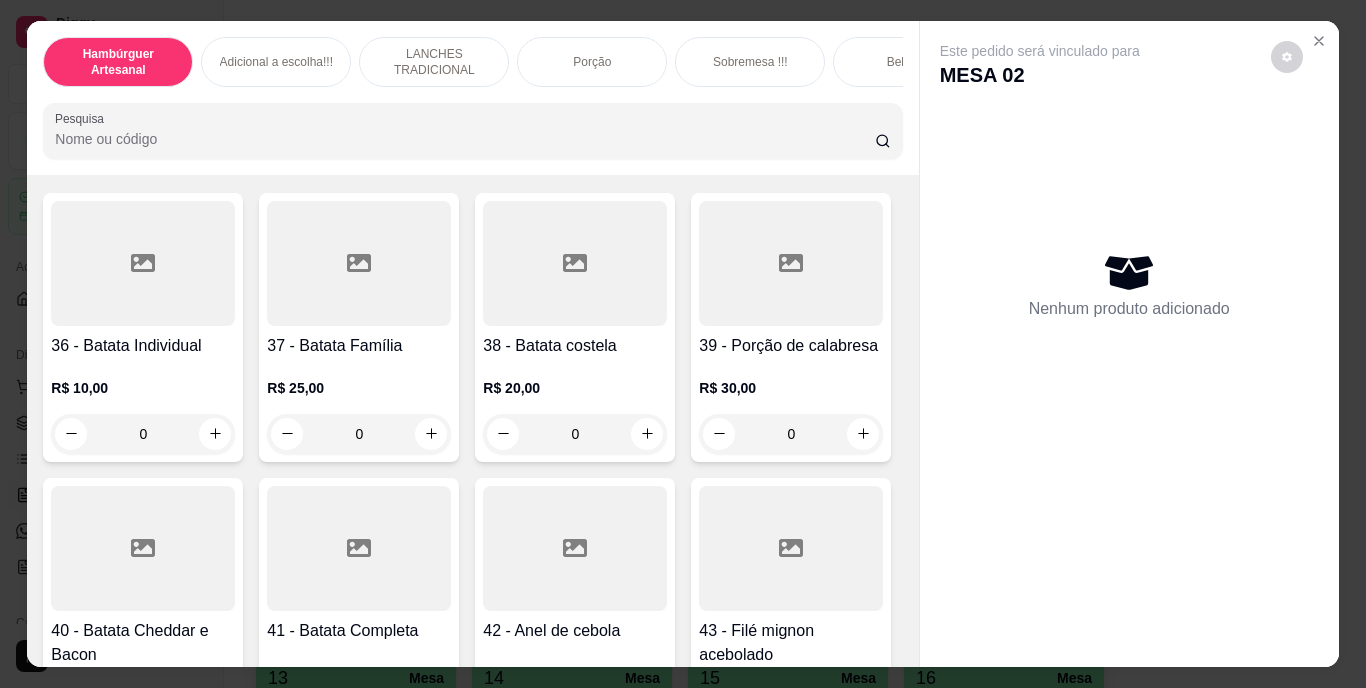 scroll, scrollTop: 4000, scrollLeft: 0, axis: vertical 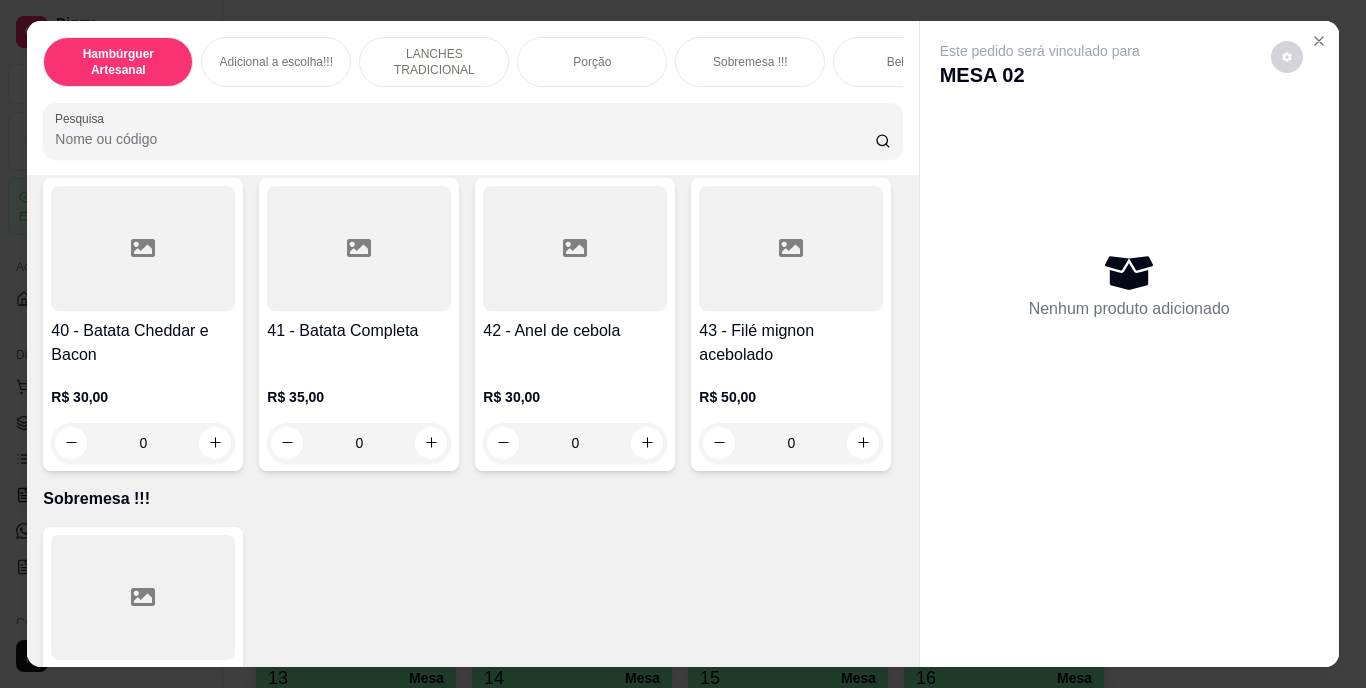 click at bounding box center [647, -476] 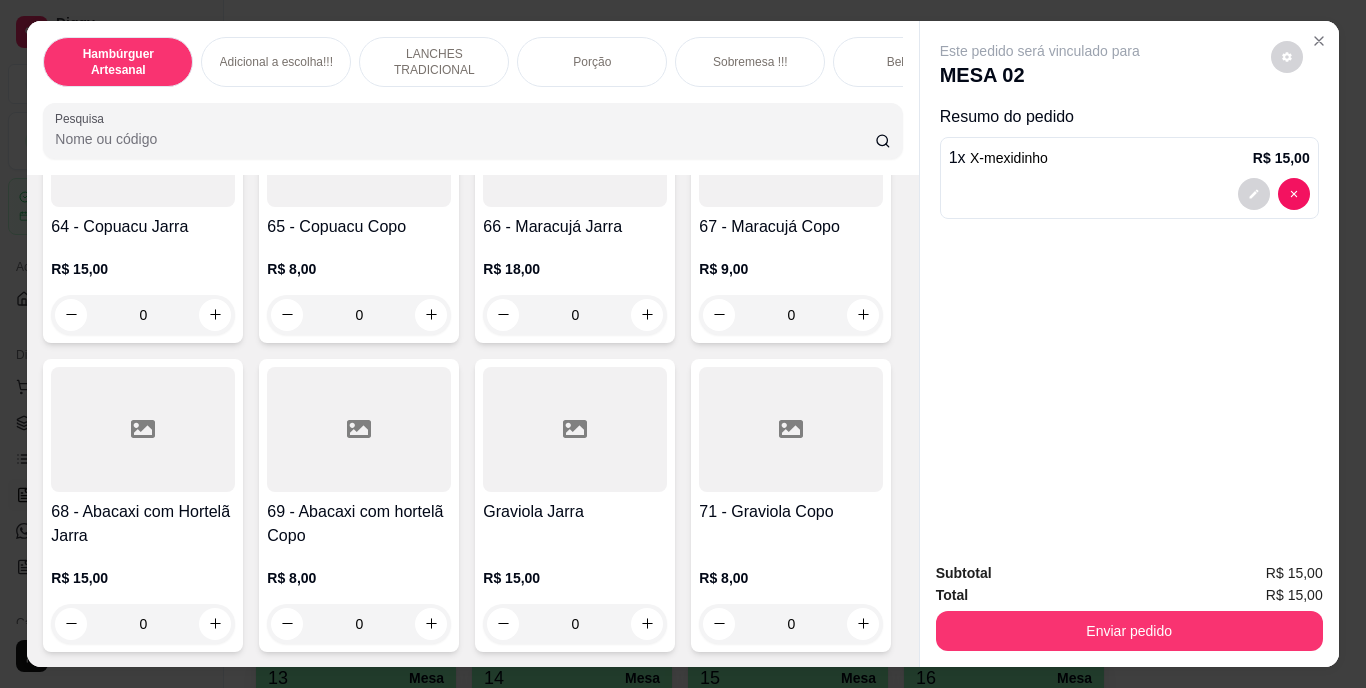 scroll, scrollTop: 7001, scrollLeft: 0, axis: vertical 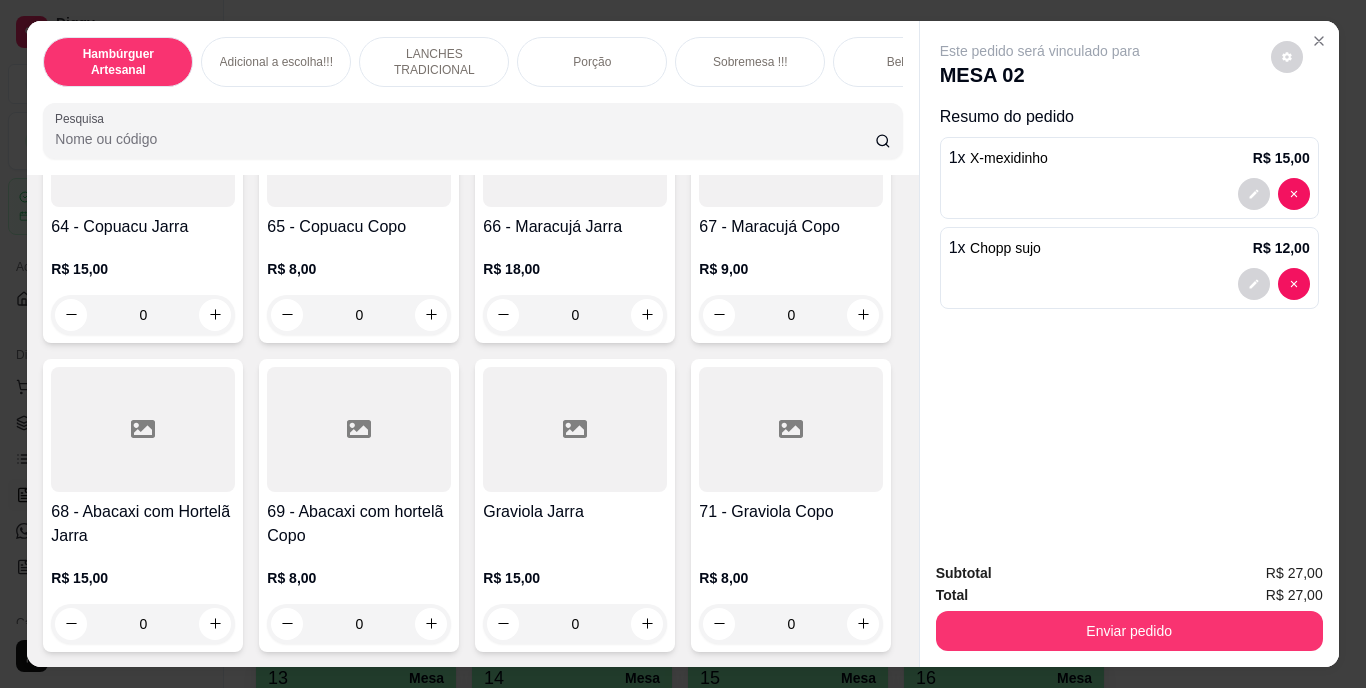 type on "1" 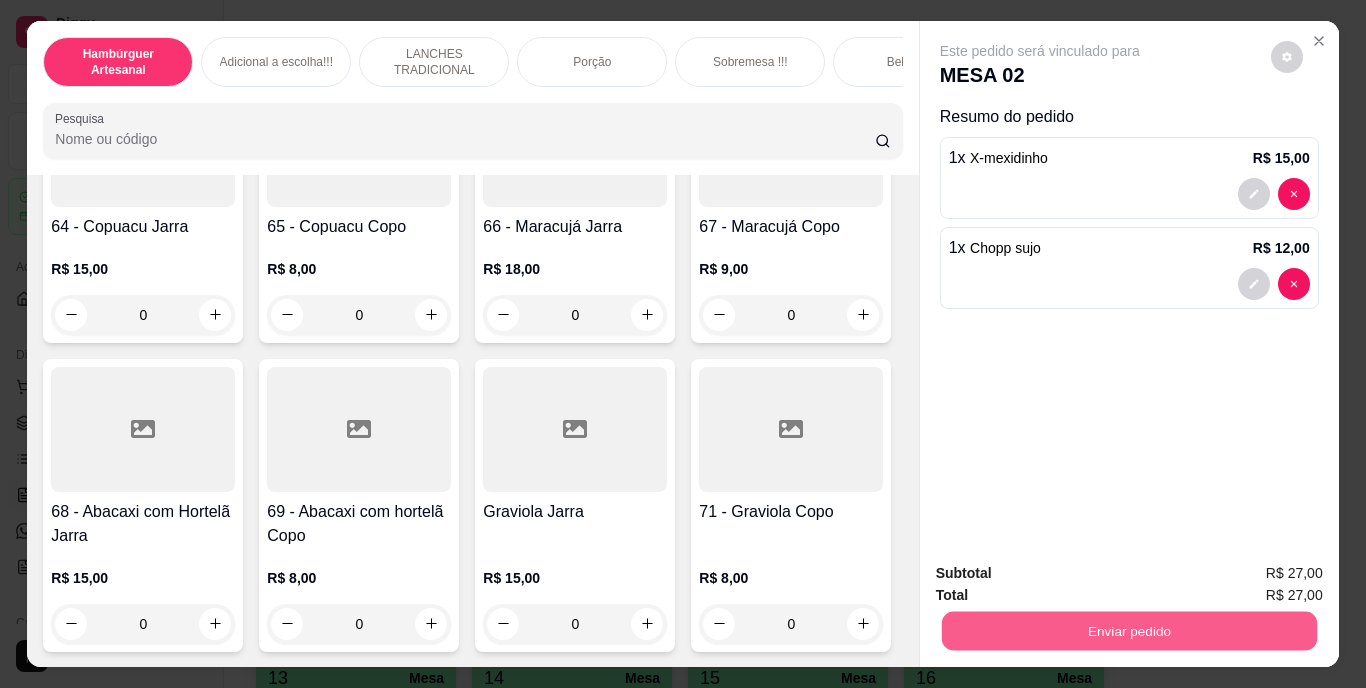 click on "Enviar pedido" at bounding box center [1128, 631] 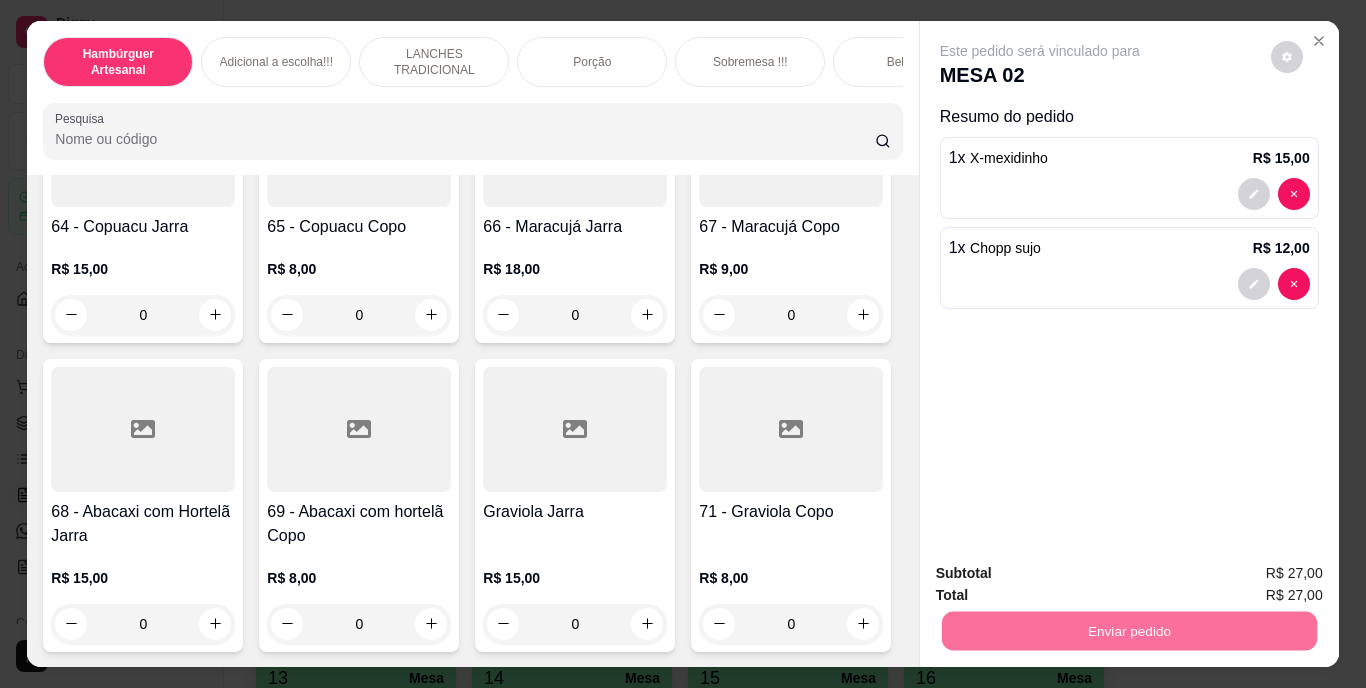 click on "Não registrar e enviar pedido" at bounding box center (1063, 574) 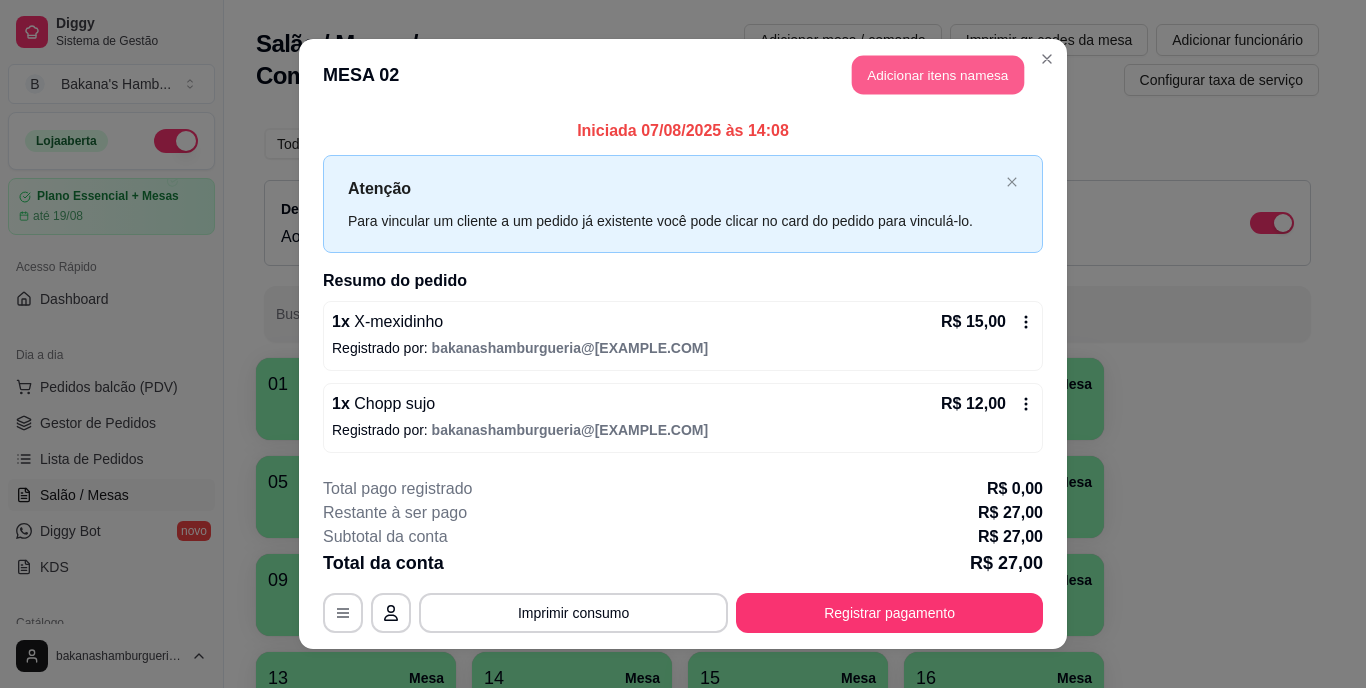click on "Adicionar itens na  mesa" at bounding box center (938, 75) 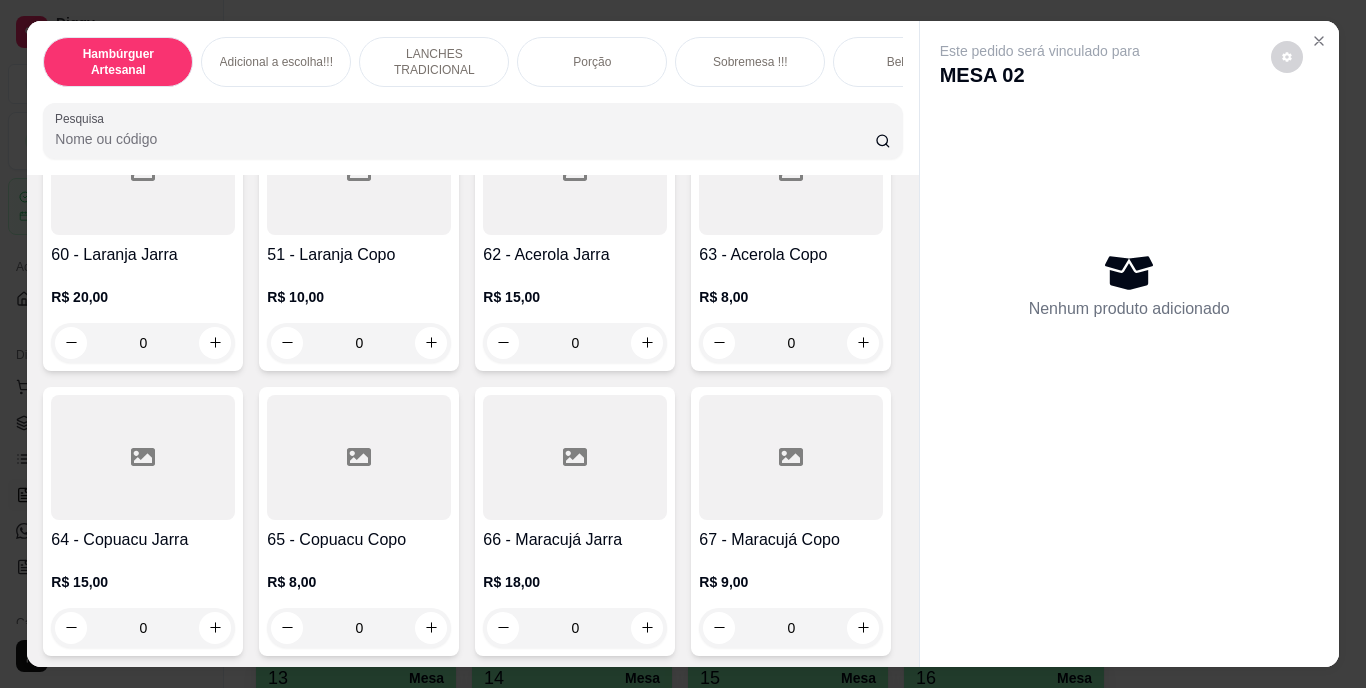 scroll, scrollTop: 6800, scrollLeft: 0, axis: vertical 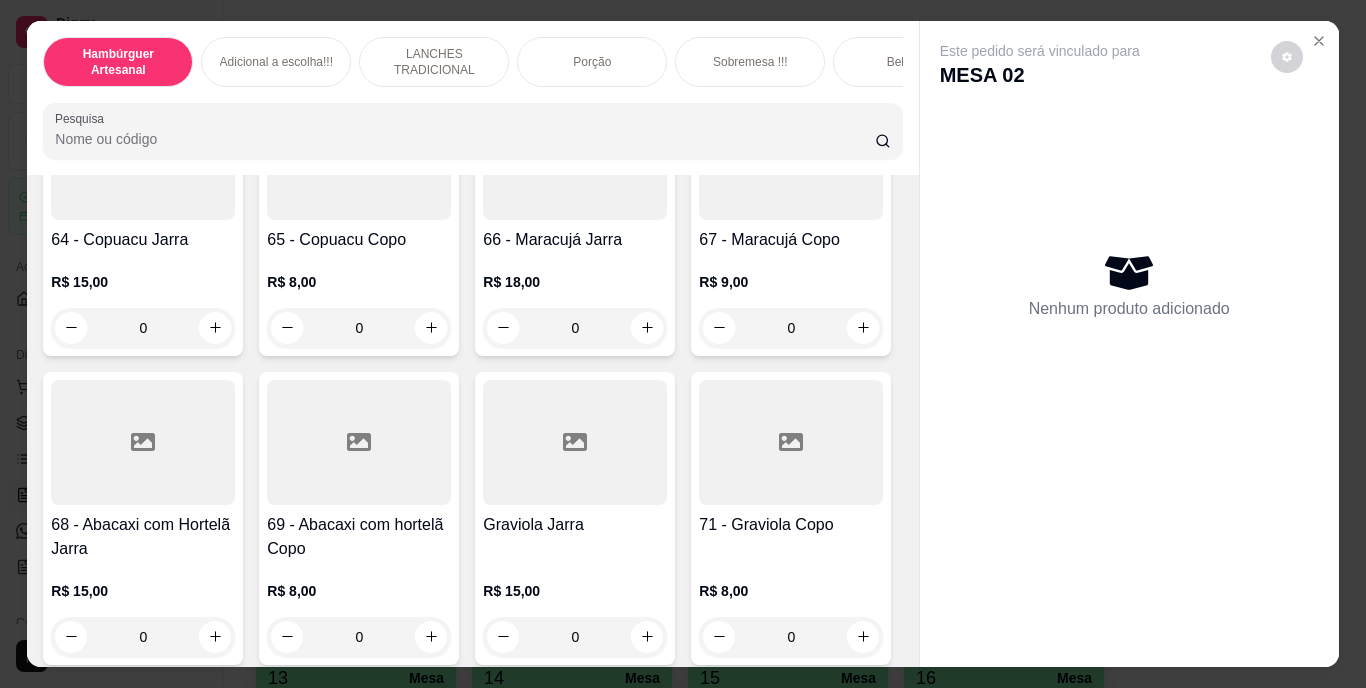click 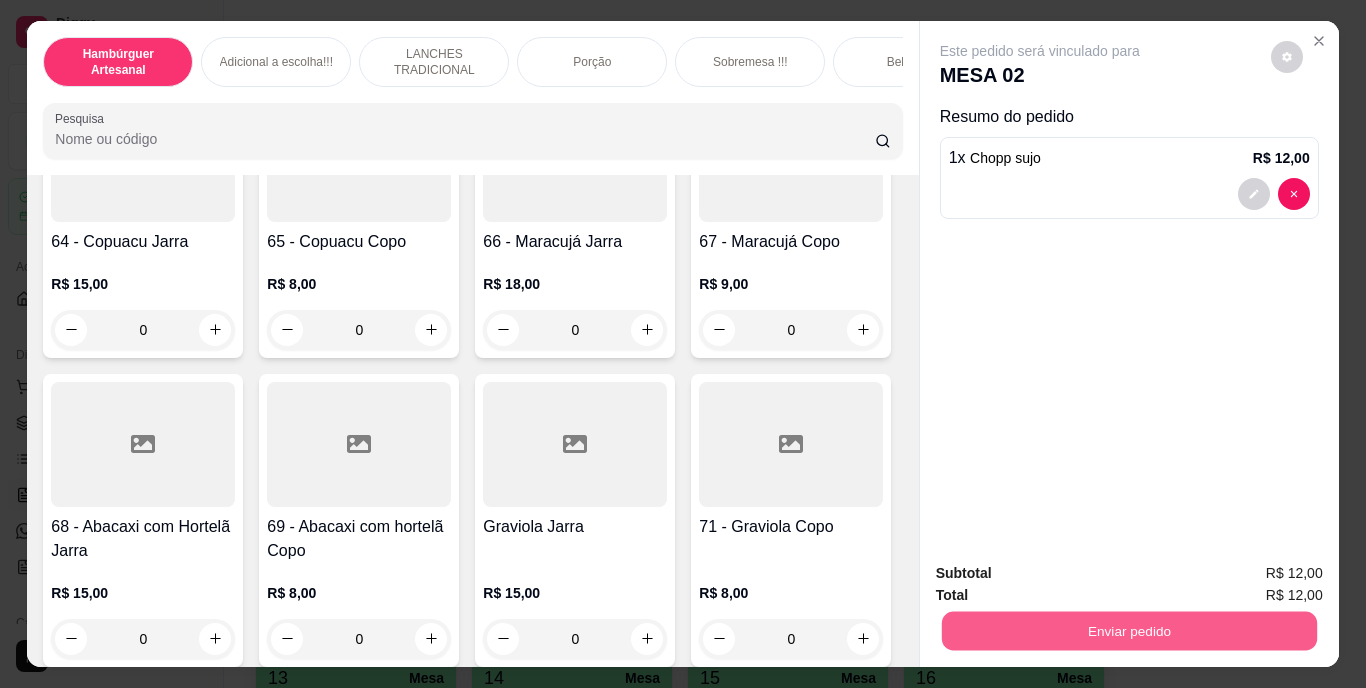 click on "Enviar pedido" at bounding box center (1128, 631) 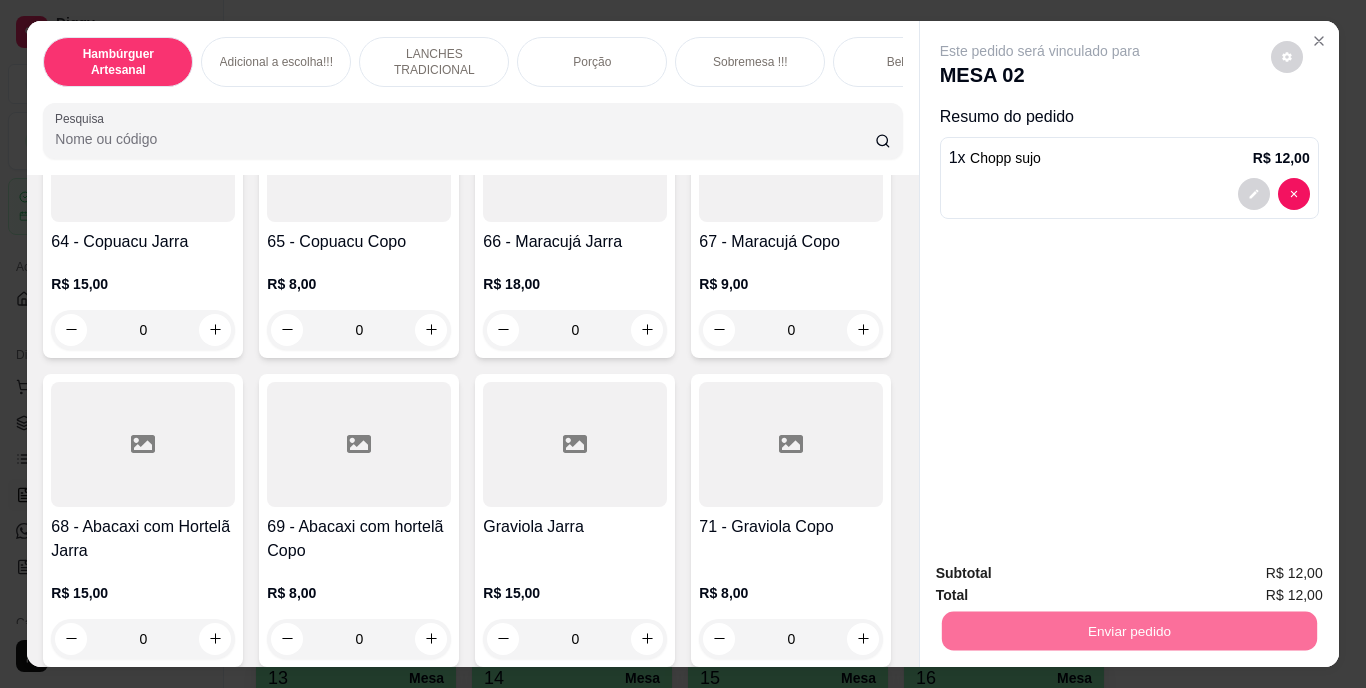 click on "Não registrar e enviar pedido" at bounding box center [1063, 574] 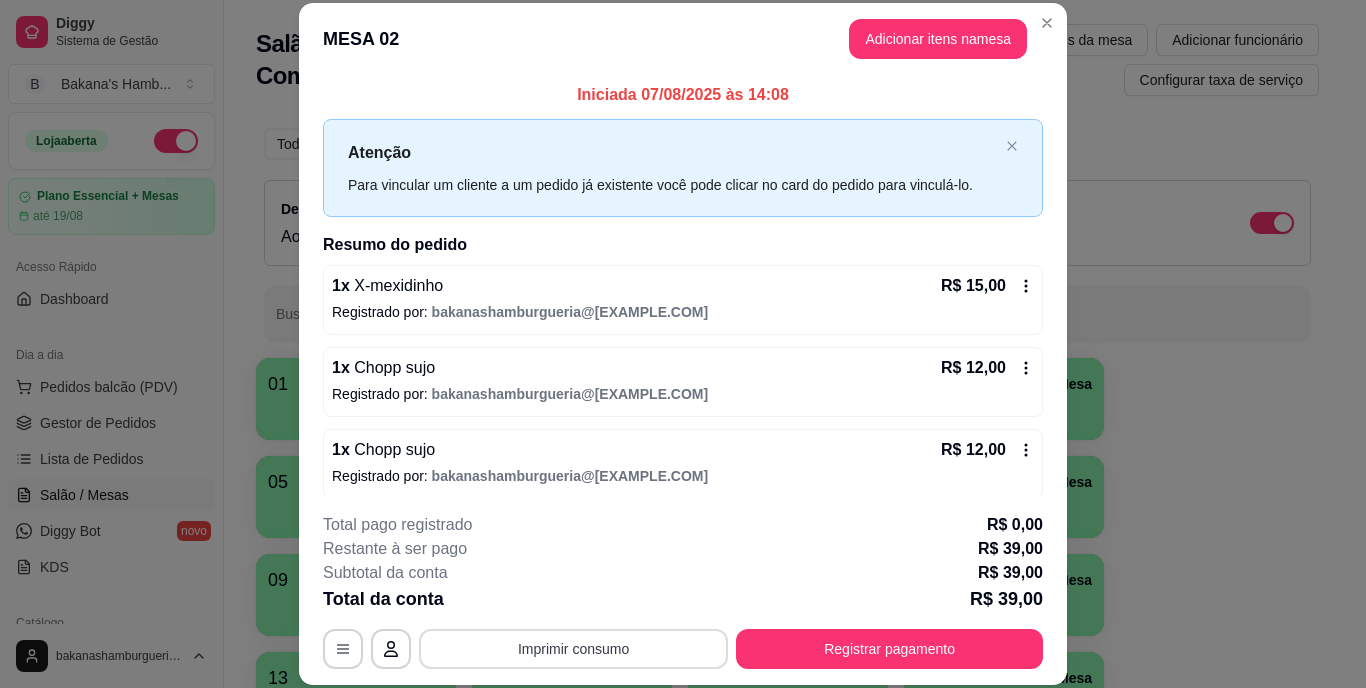 click on "Imprimir consumo" at bounding box center [573, 649] 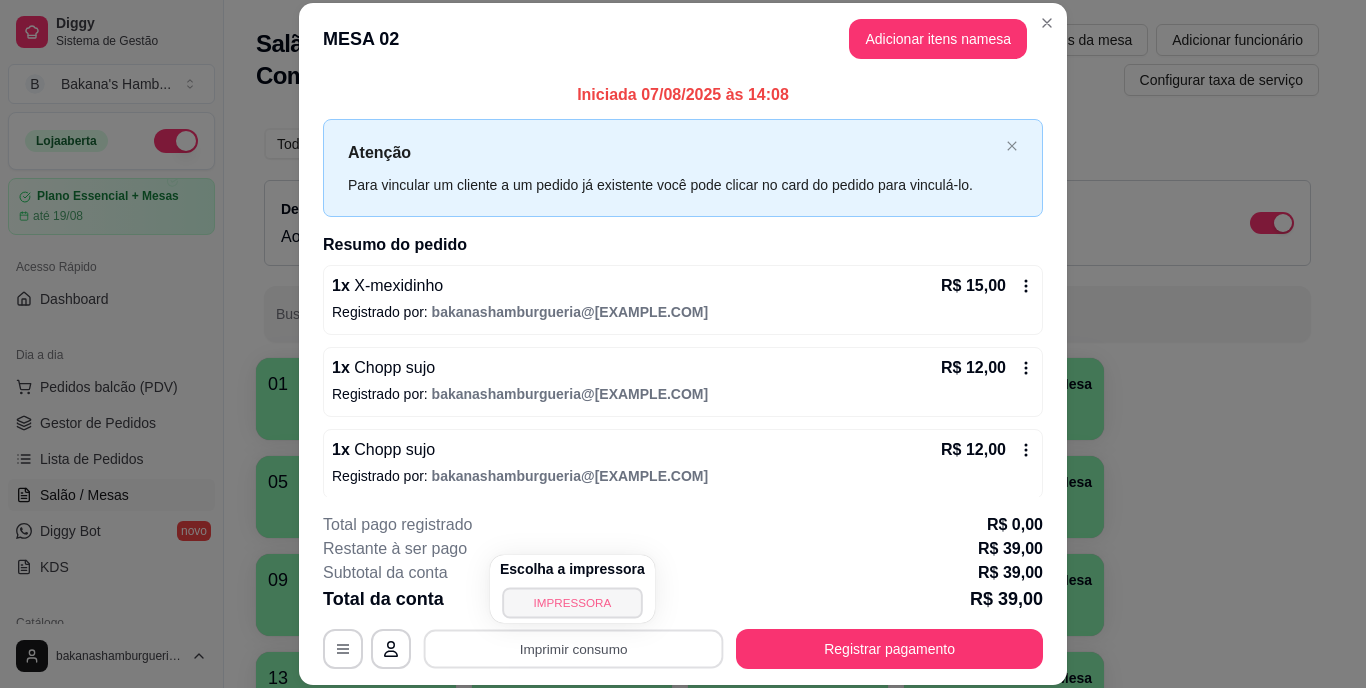 click on "IMPRESSORA" at bounding box center [572, 602] 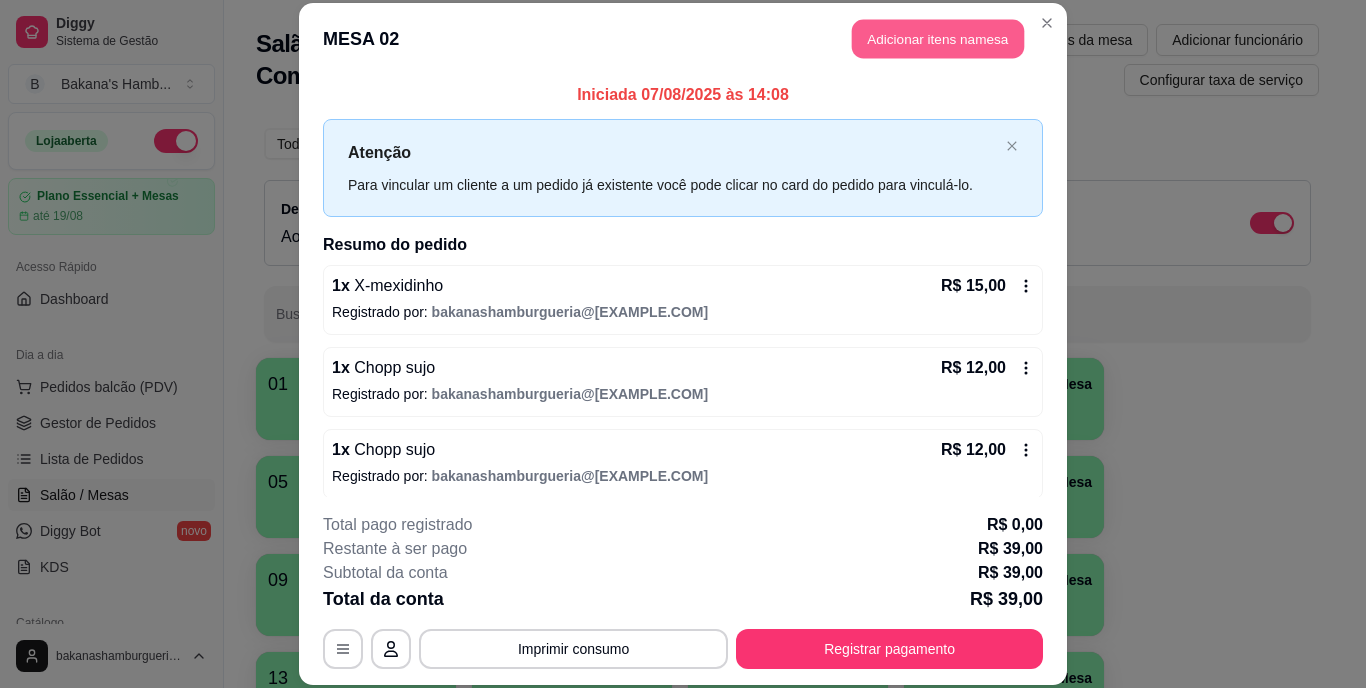 click on "Adicionar itens na  mesa" at bounding box center [938, 39] 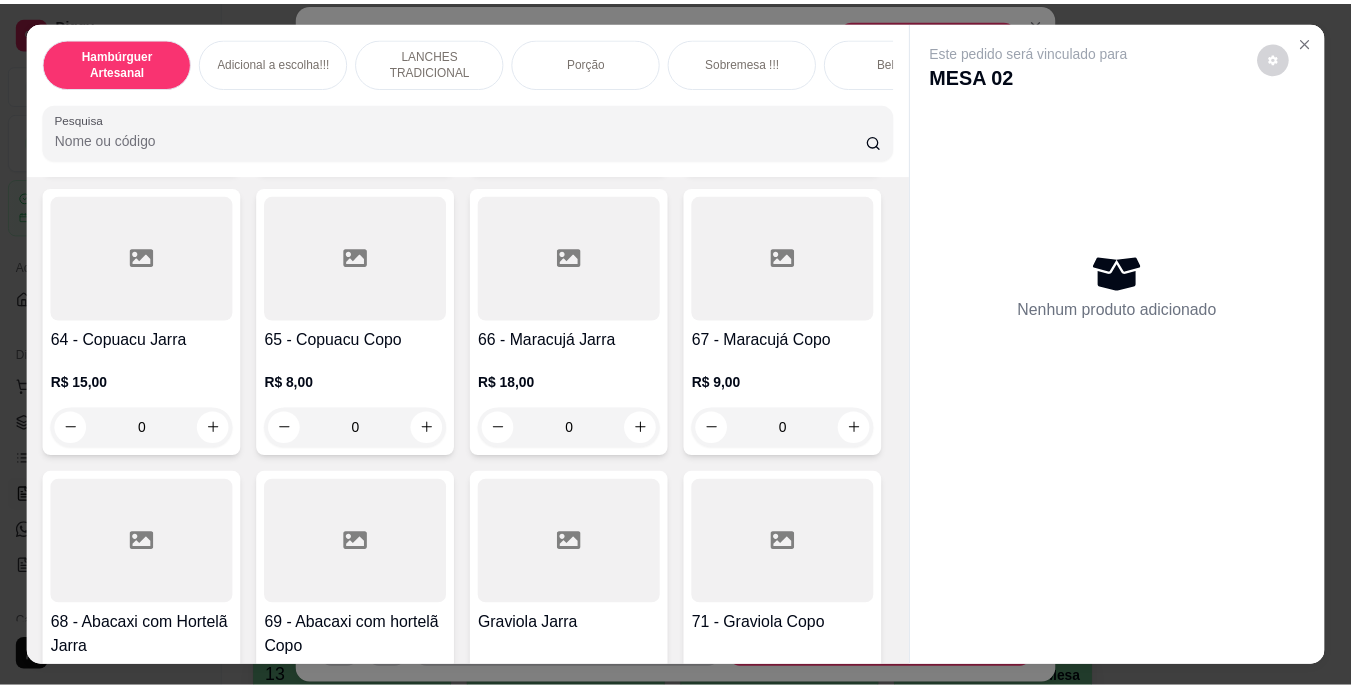 scroll, scrollTop: 6900, scrollLeft: 0, axis: vertical 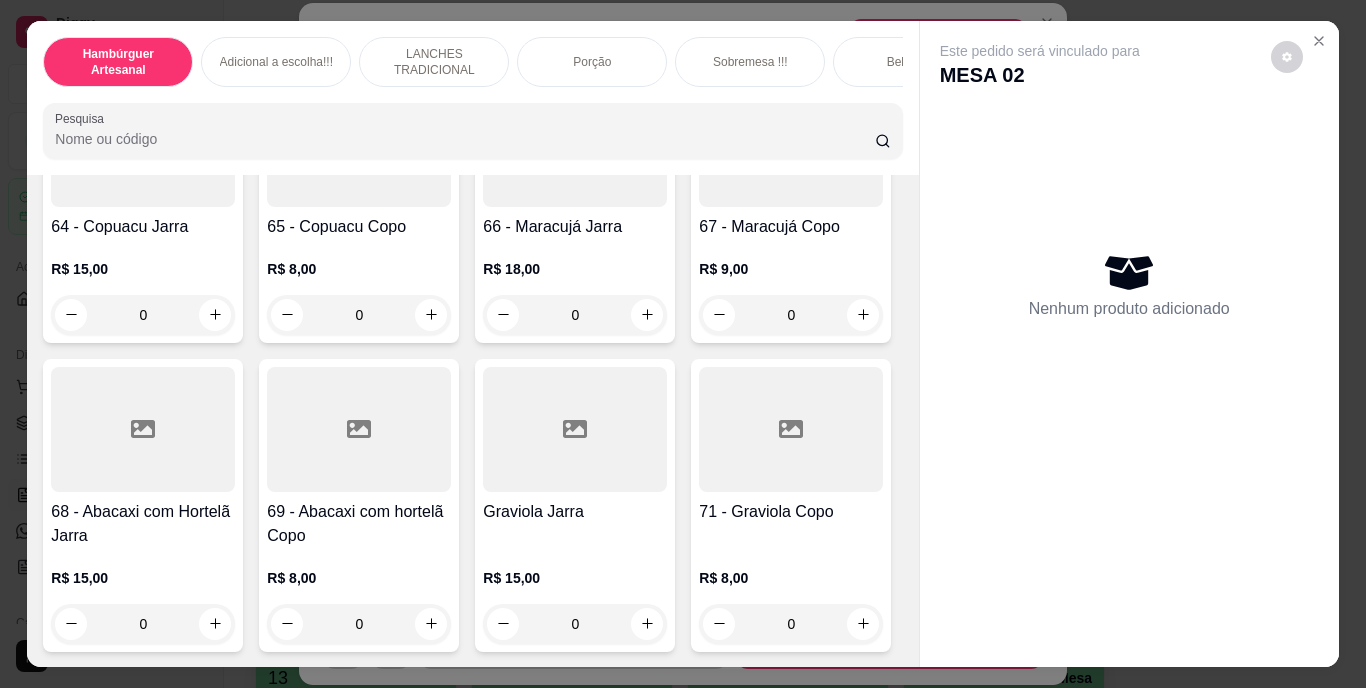 click at bounding box center (431, -866) 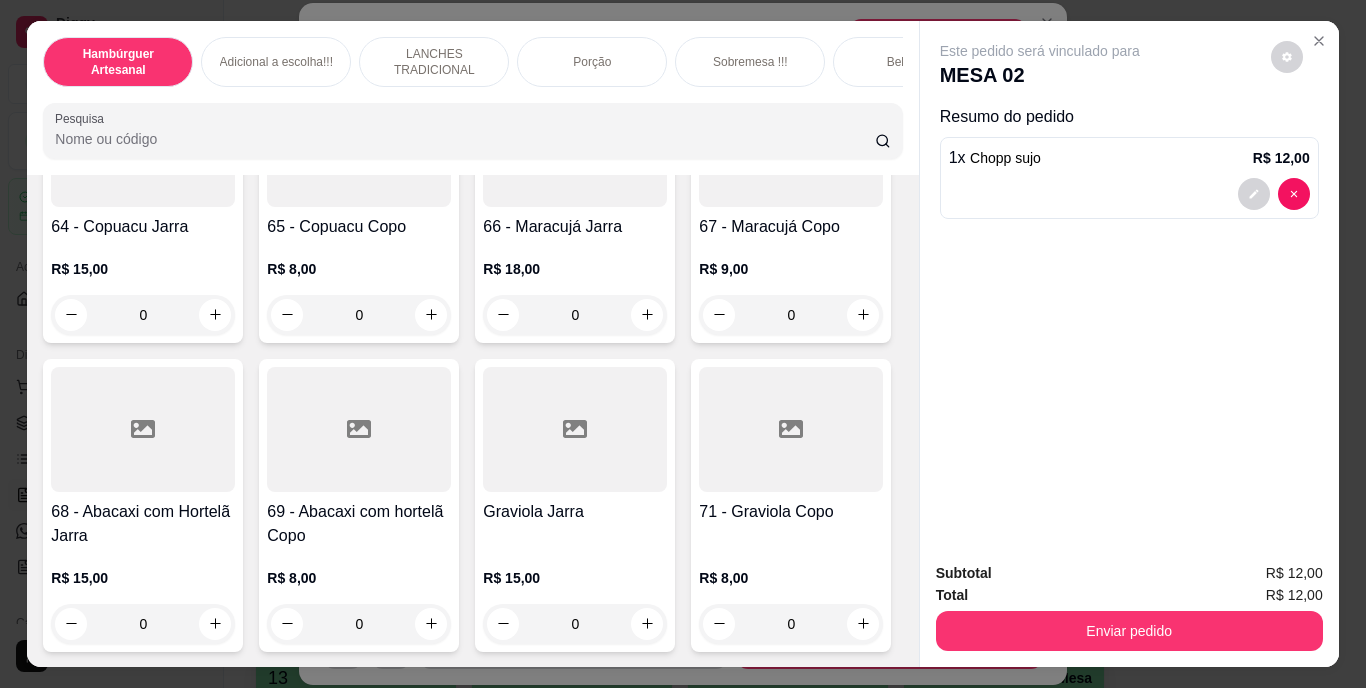 click at bounding box center [430, -866] 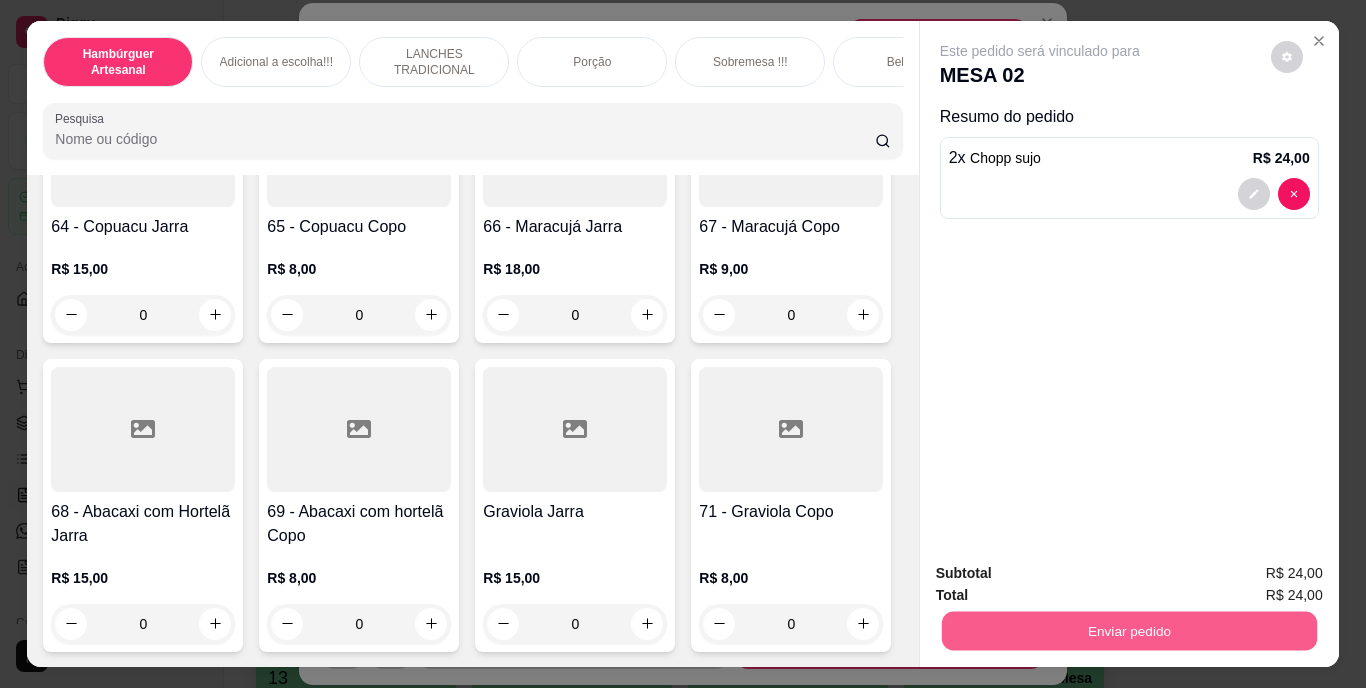 click on "Enviar pedido" at bounding box center (1128, 631) 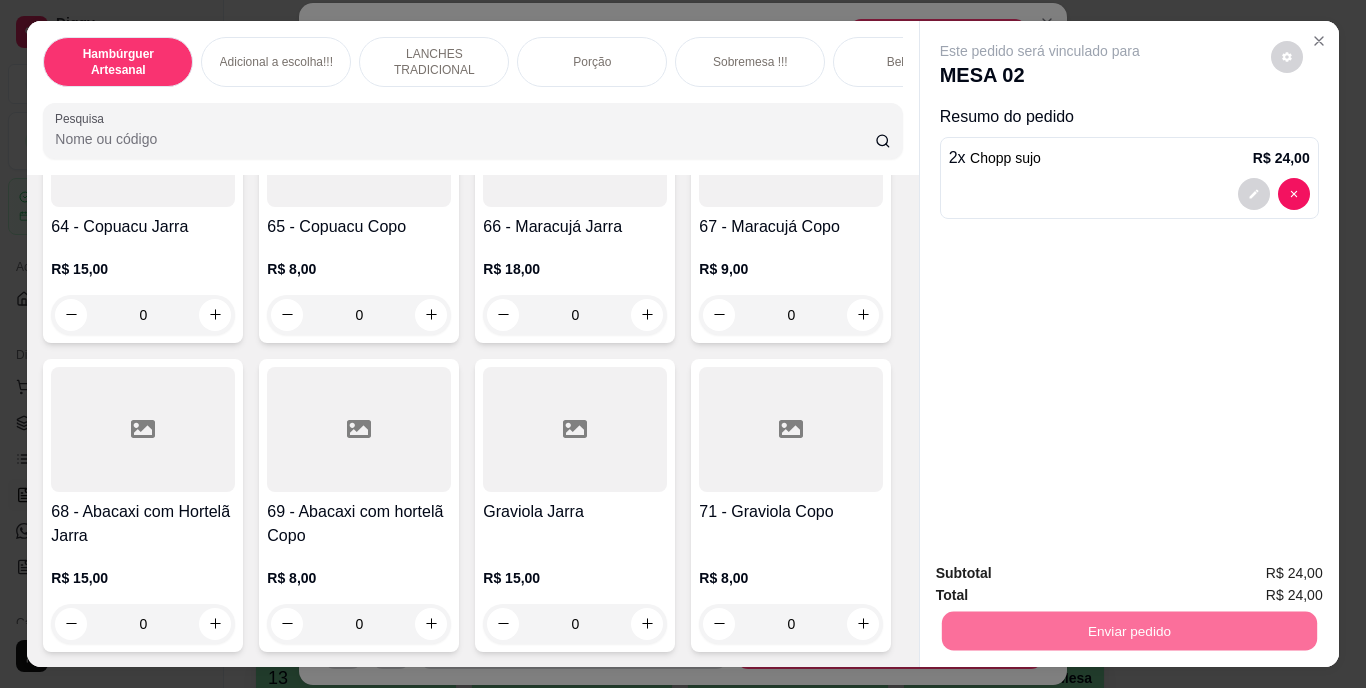 click on "Não registrar e enviar pedido" at bounding box center [1063, 575] 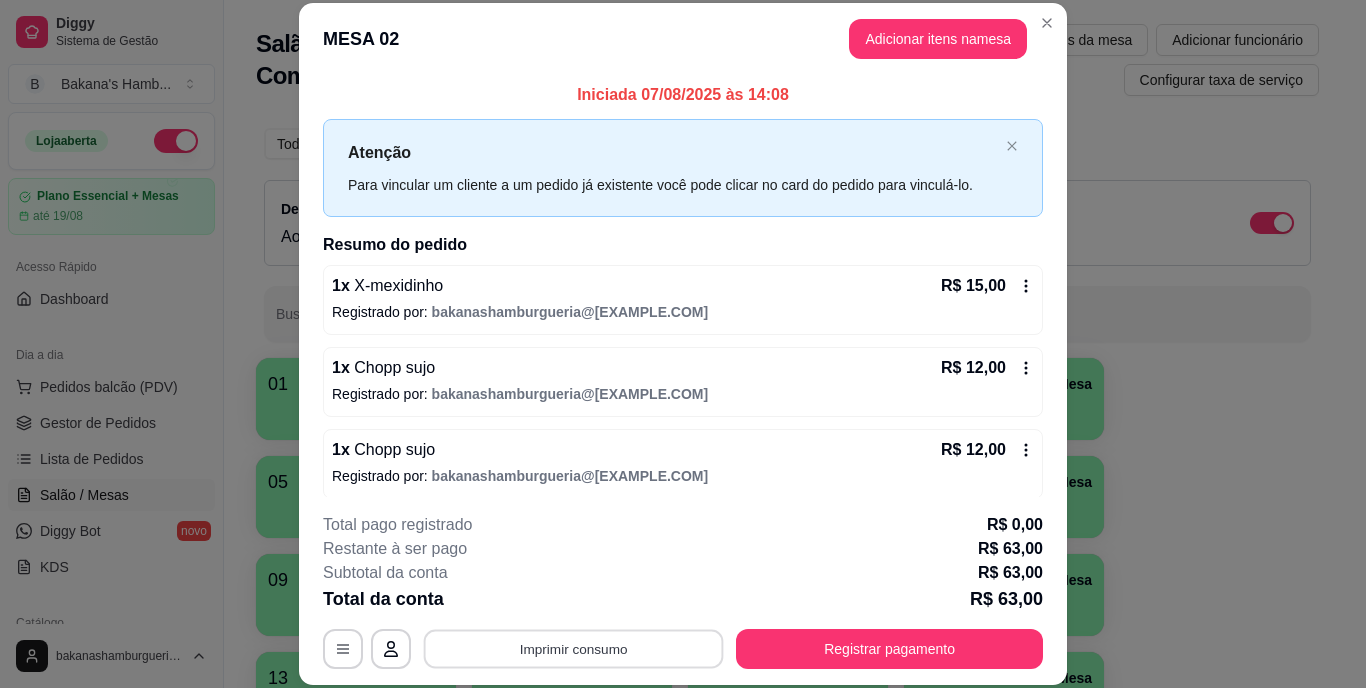 click on "Imprimir consumo" at bounding box center (574, 648) 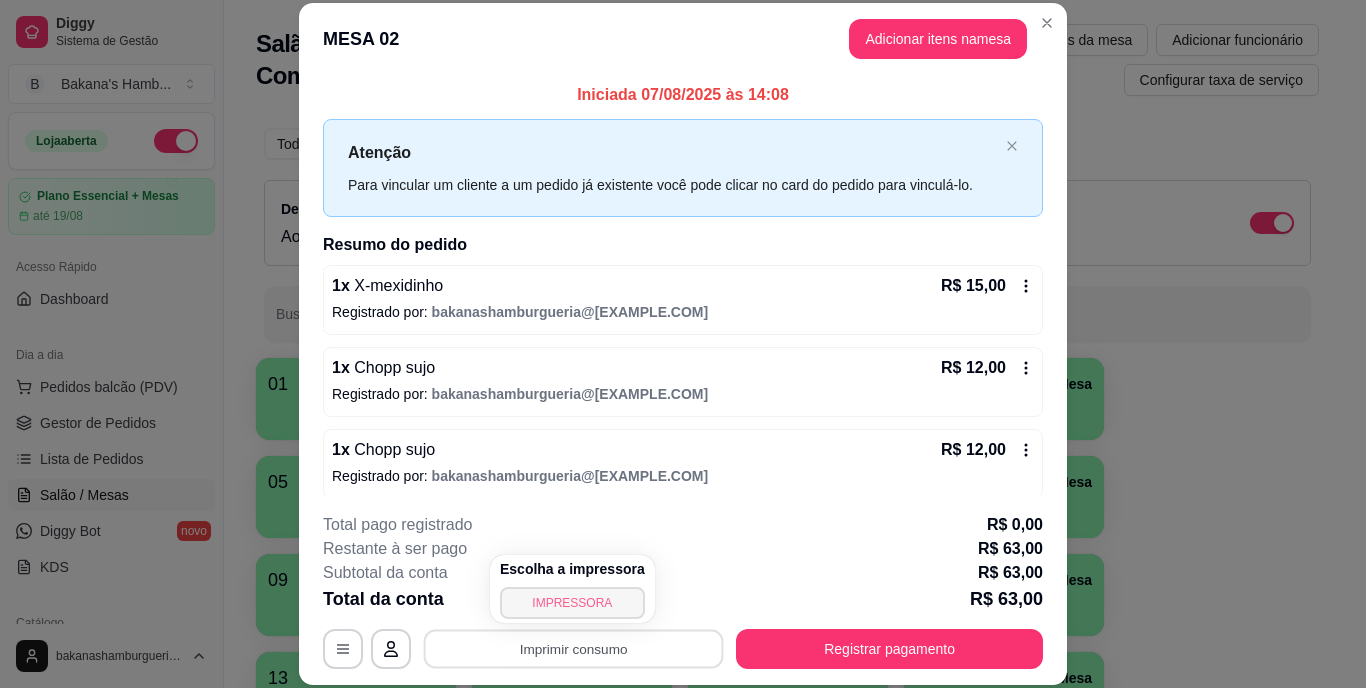 click on "IMPRESSORA" at bounding box center [572, 603] 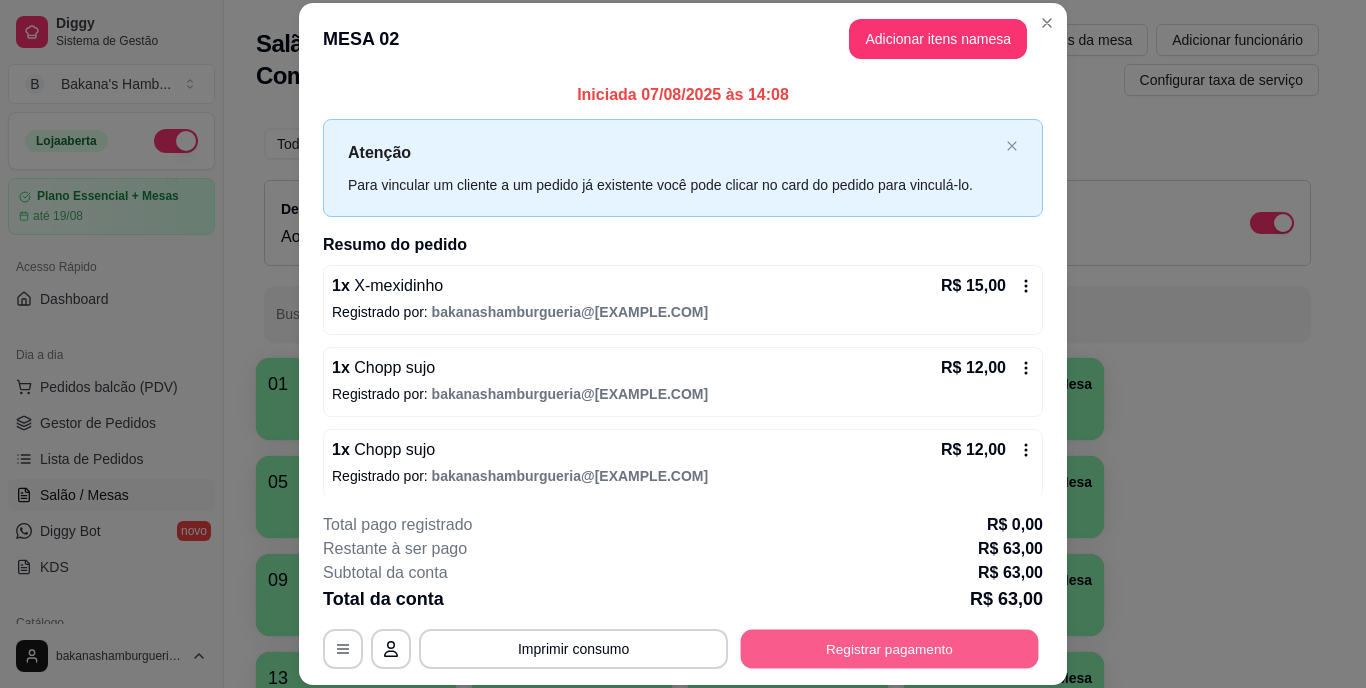 click on "Registrar pagamento" at bounding box center [890, 648] 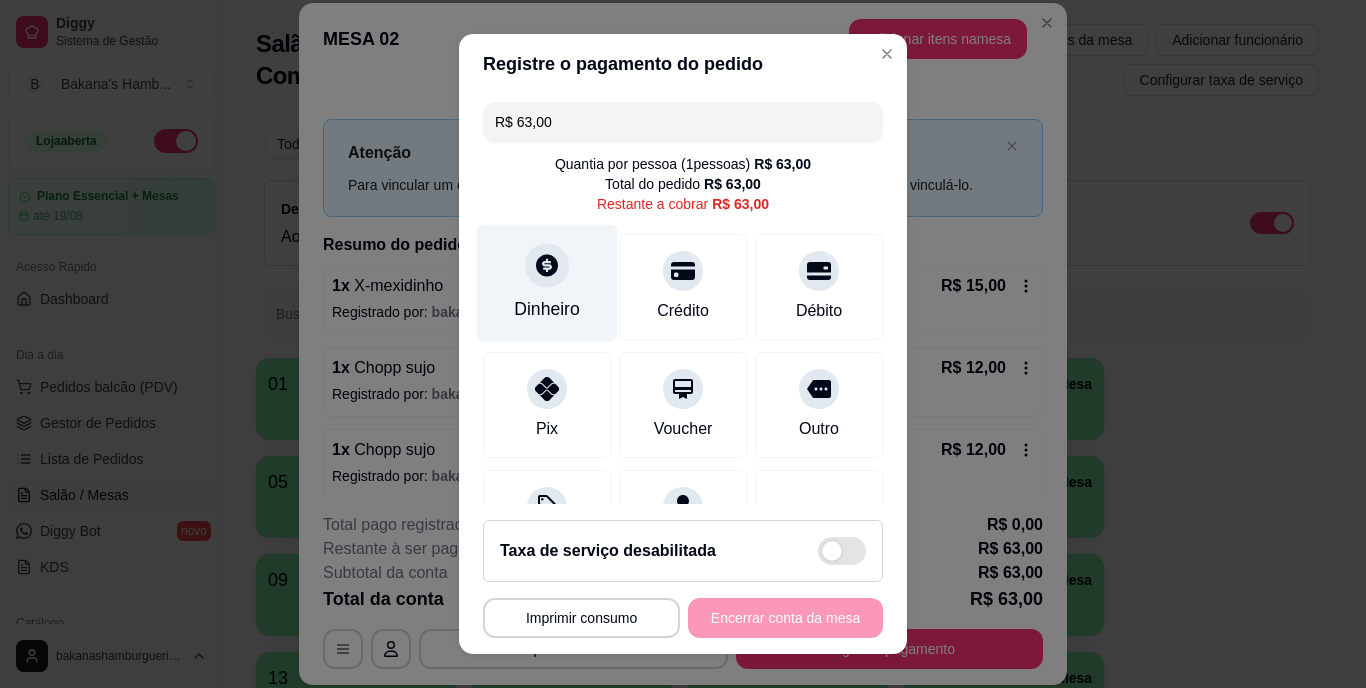 click on "Dinheiro" at bounding box center [547, 283] 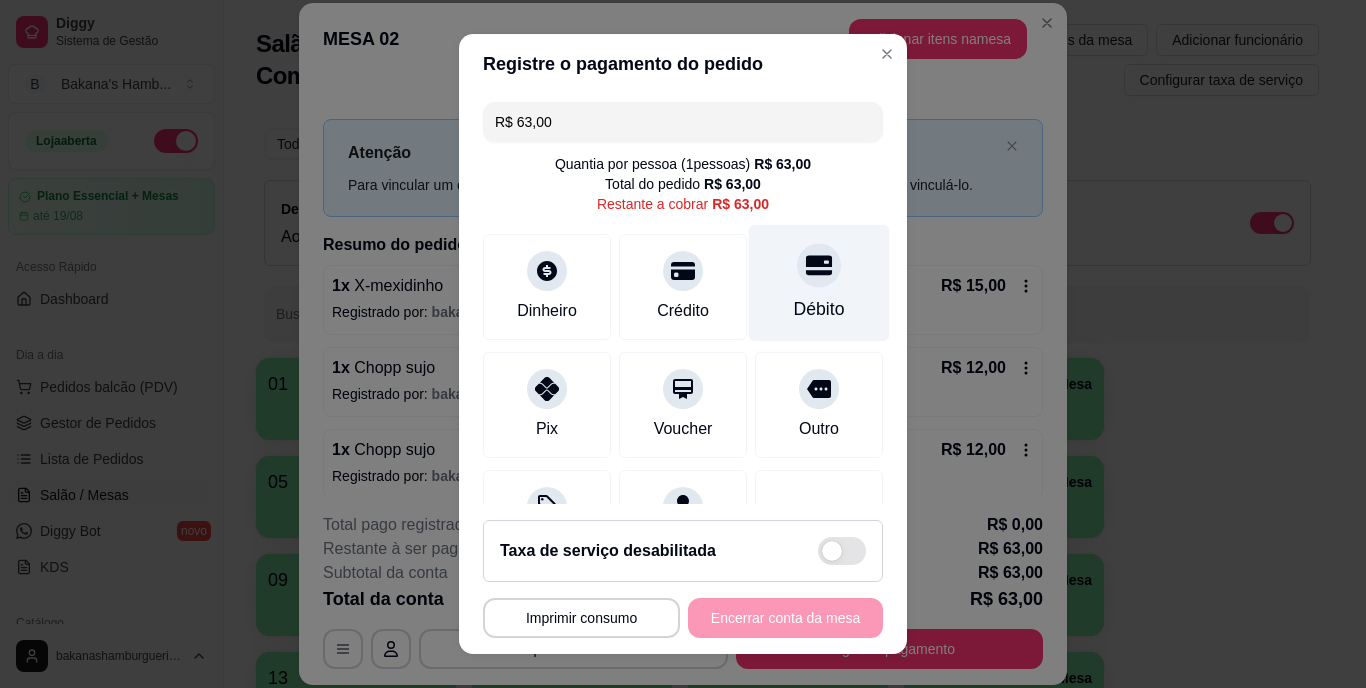 click on "Débito" at bounding box center (819, 310) 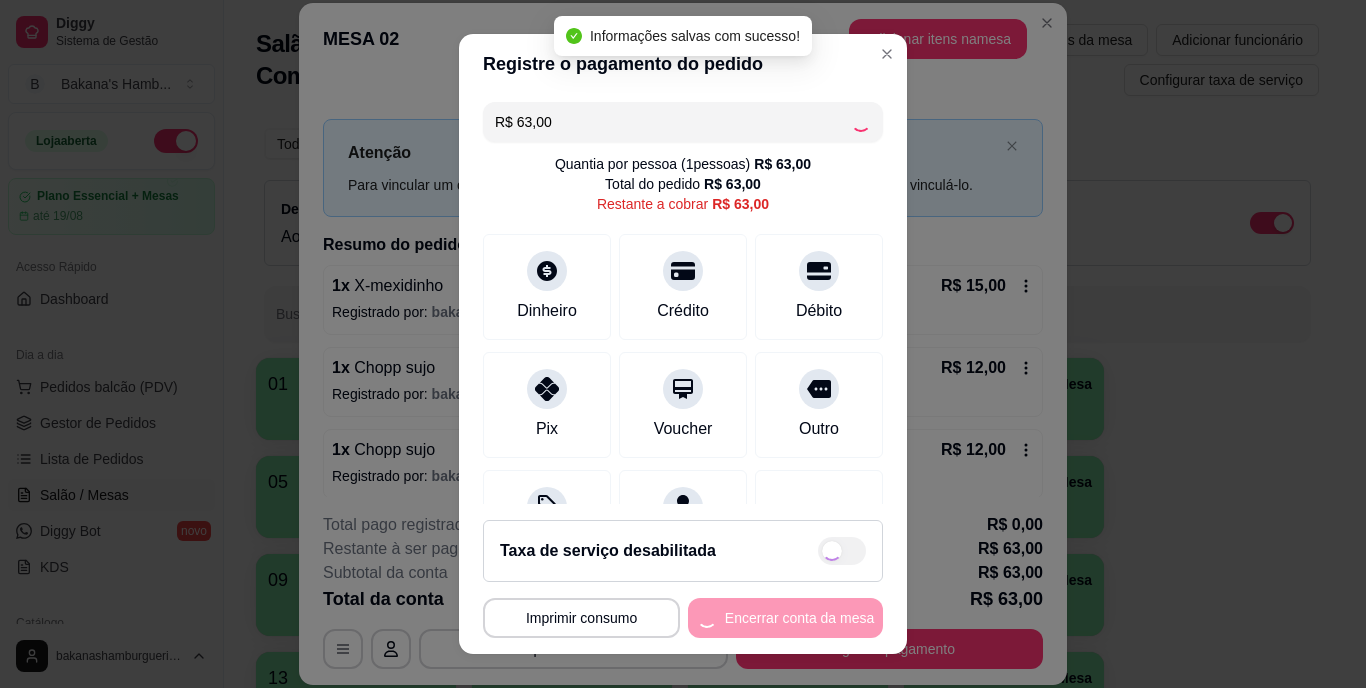type on "R$ 0,00" 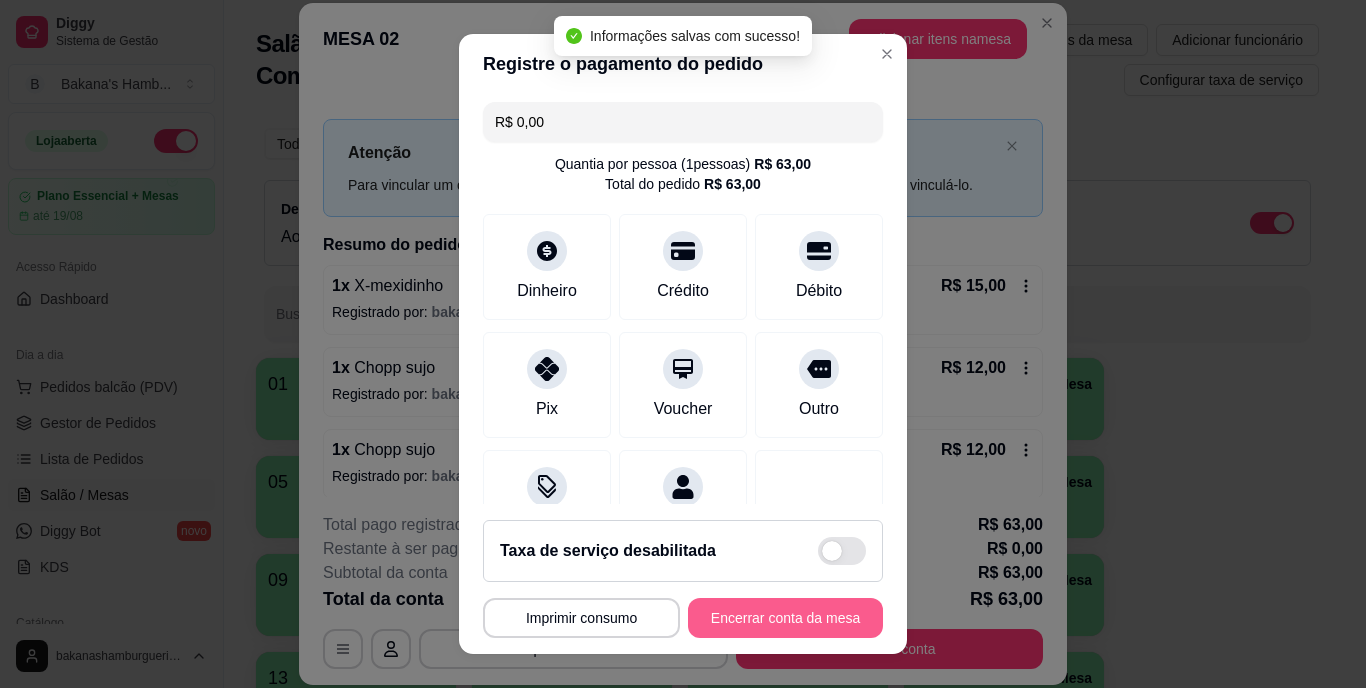 click on "Encerrar conta da mesa" at bounding box center (785, 618) 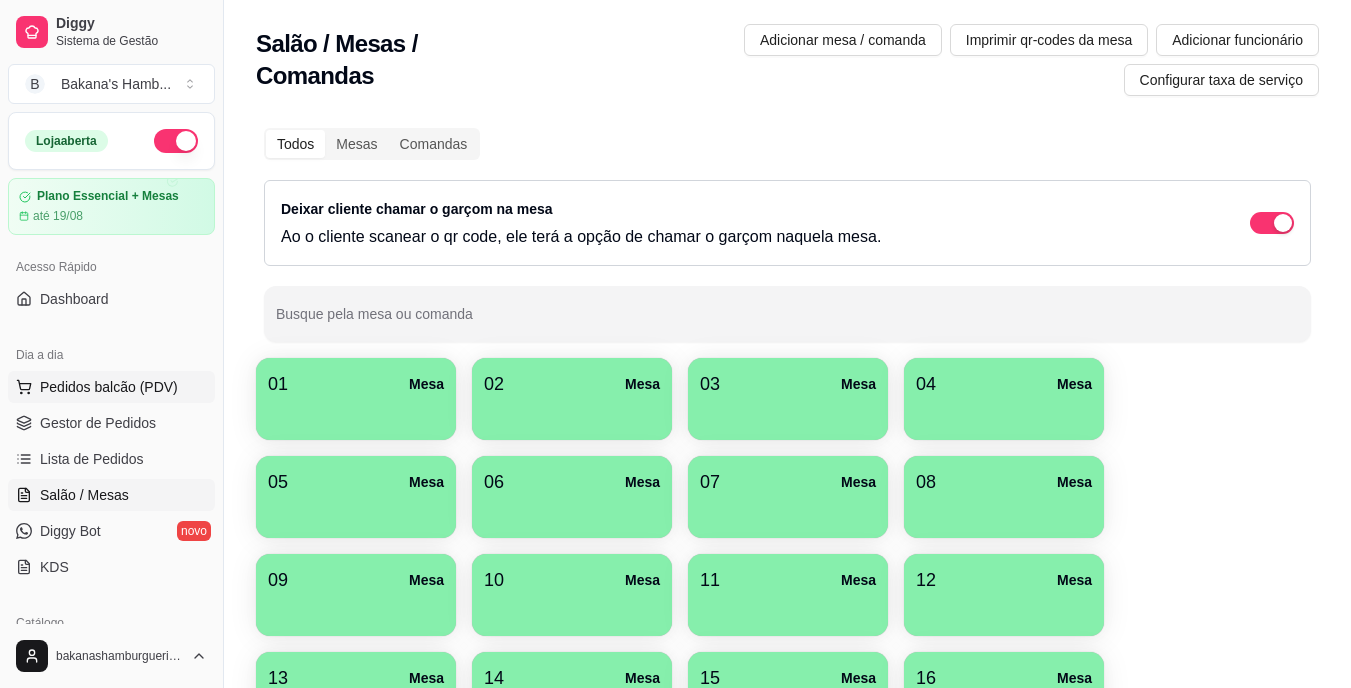 click on "Pedidos balcão (PDV)" at bounding box center (111, 387) 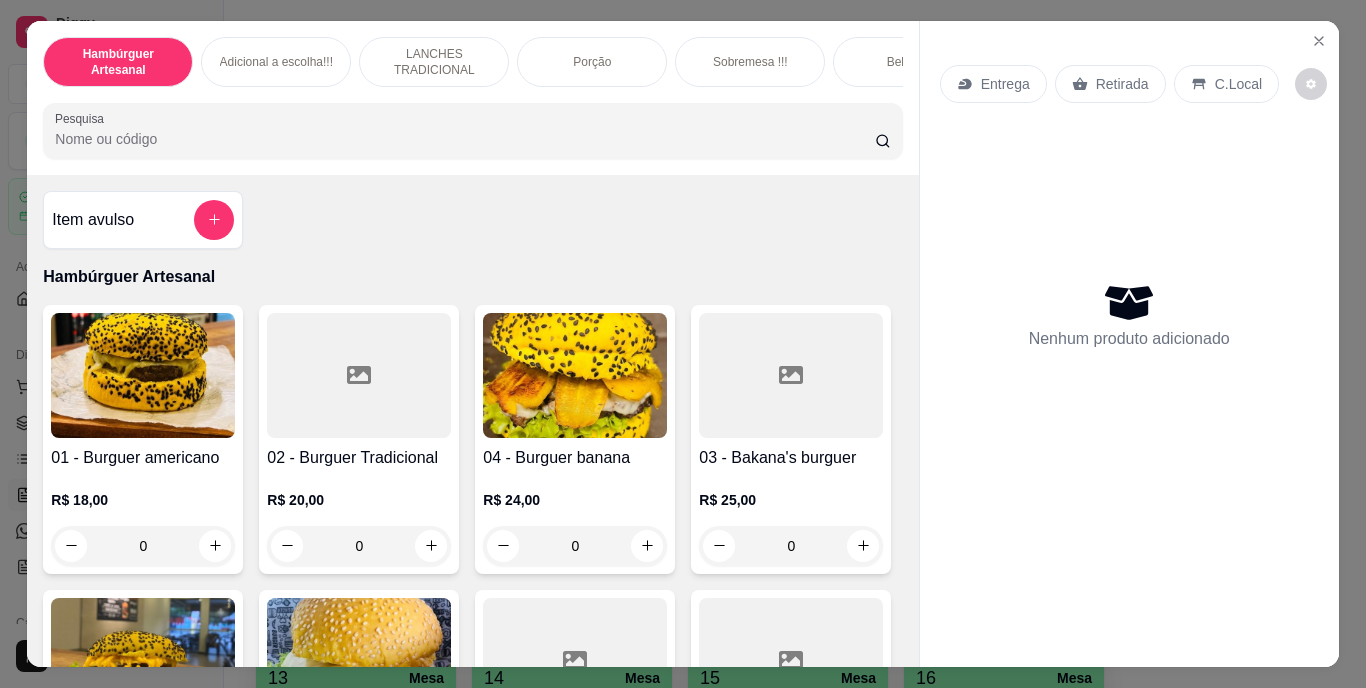 click on "Pesquisa" at bounding box center [465, 139] 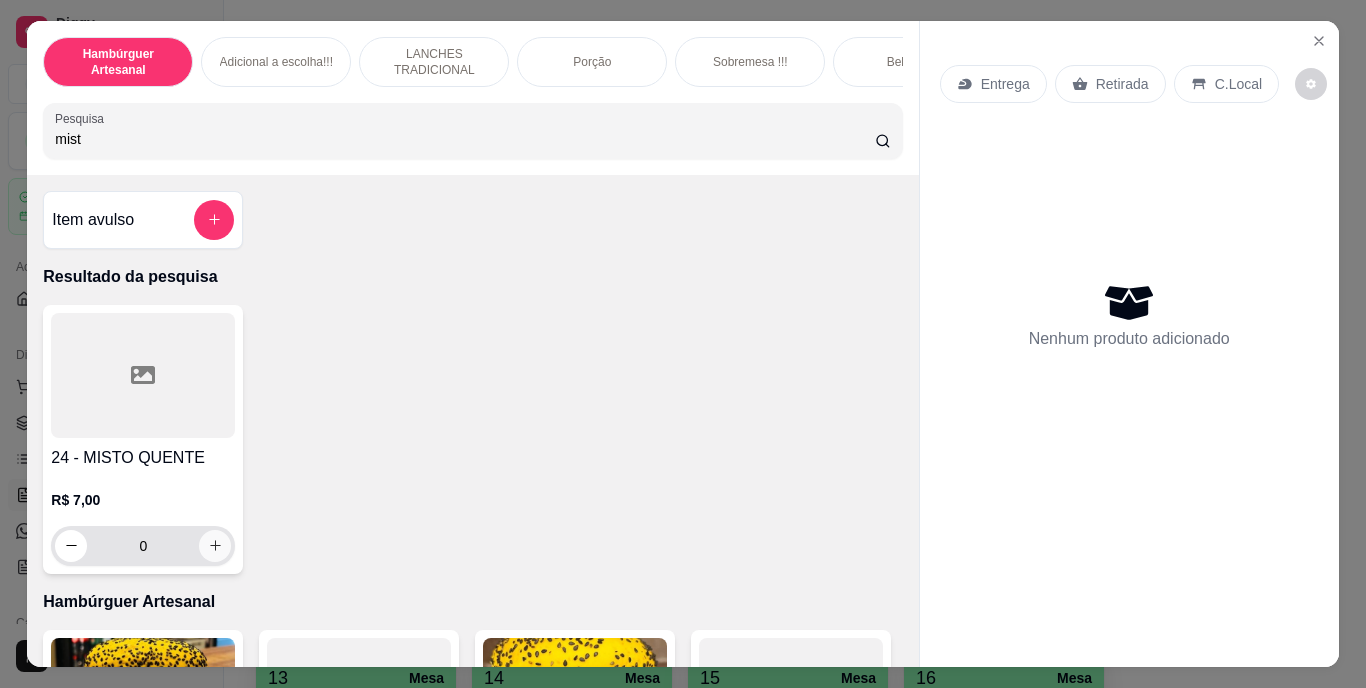 type on "mist" 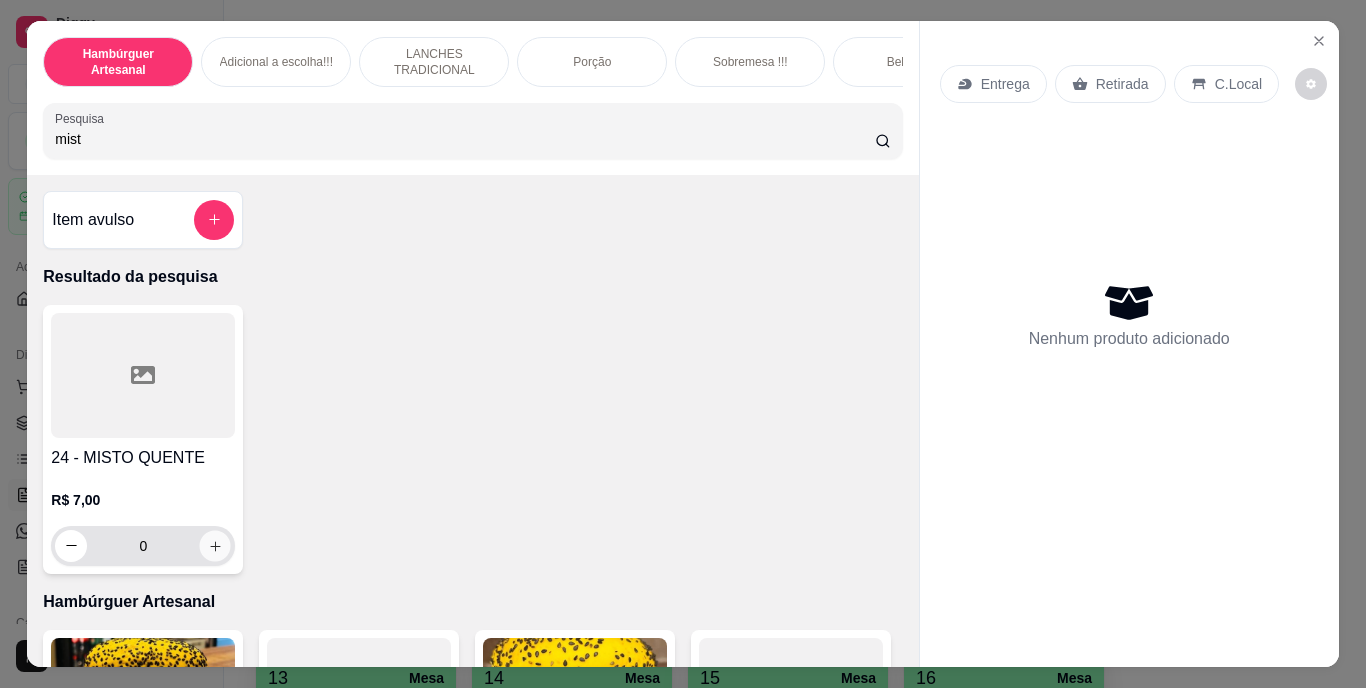 click 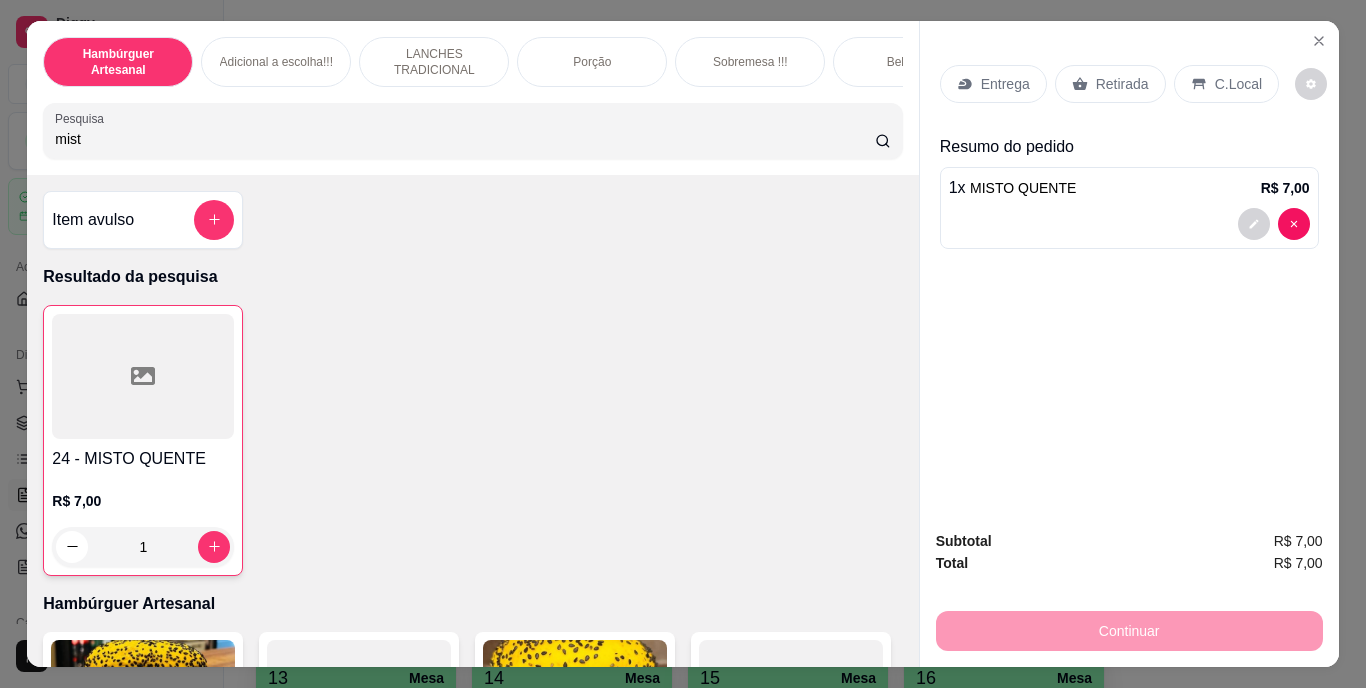 click on "Retirada" at bounding box center [1122, 84] 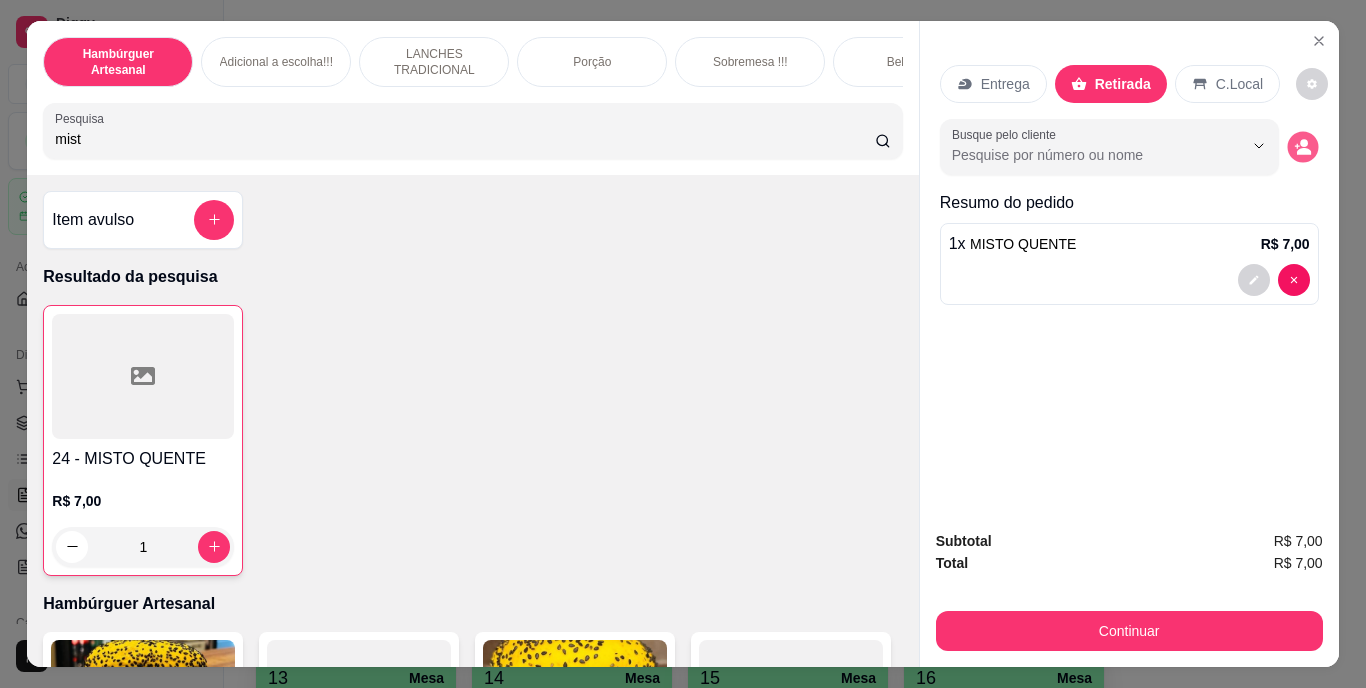 click 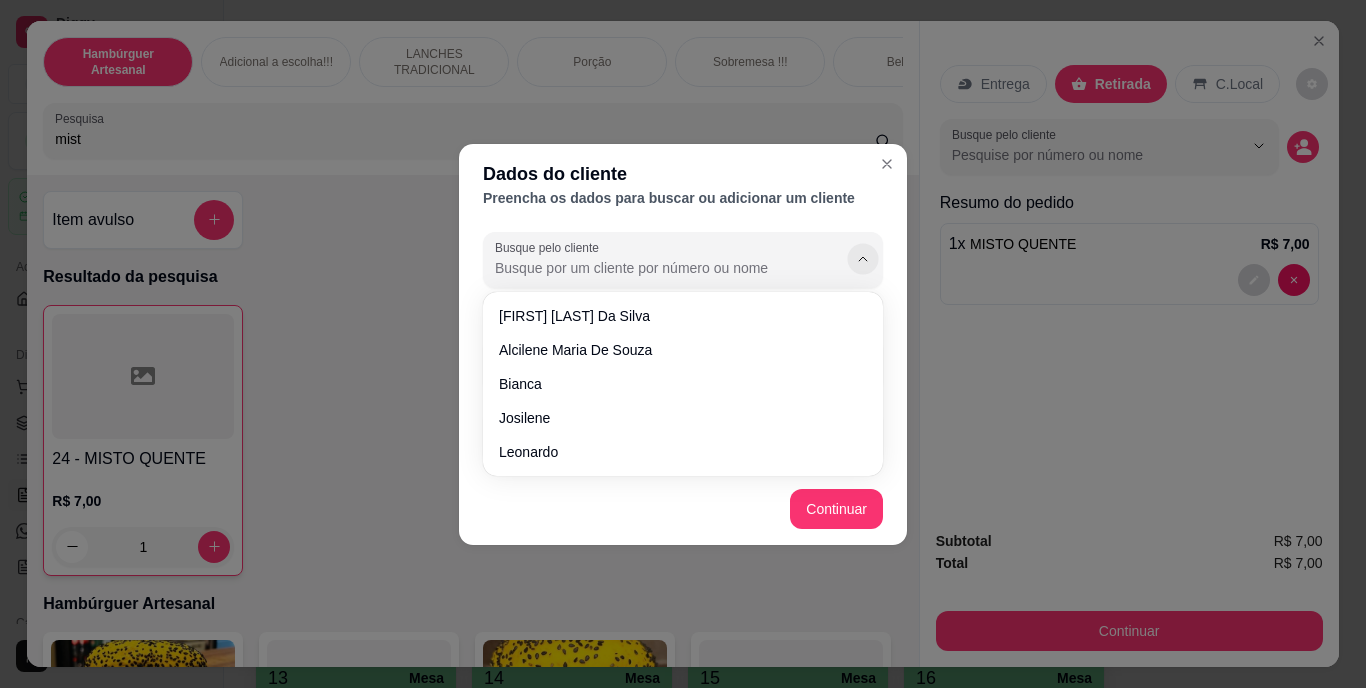 click at bounding box center (862, 258) 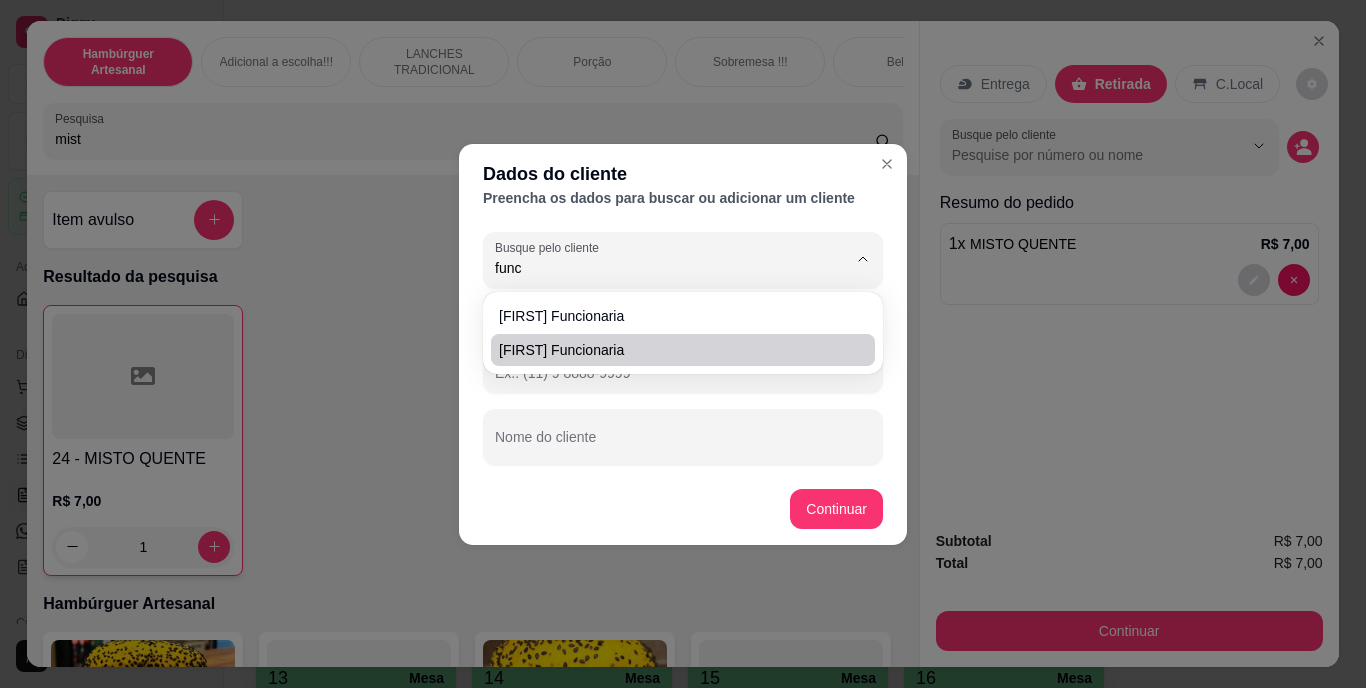 click on "[FIRST] funcionaria" at bounding box center (673, 350) 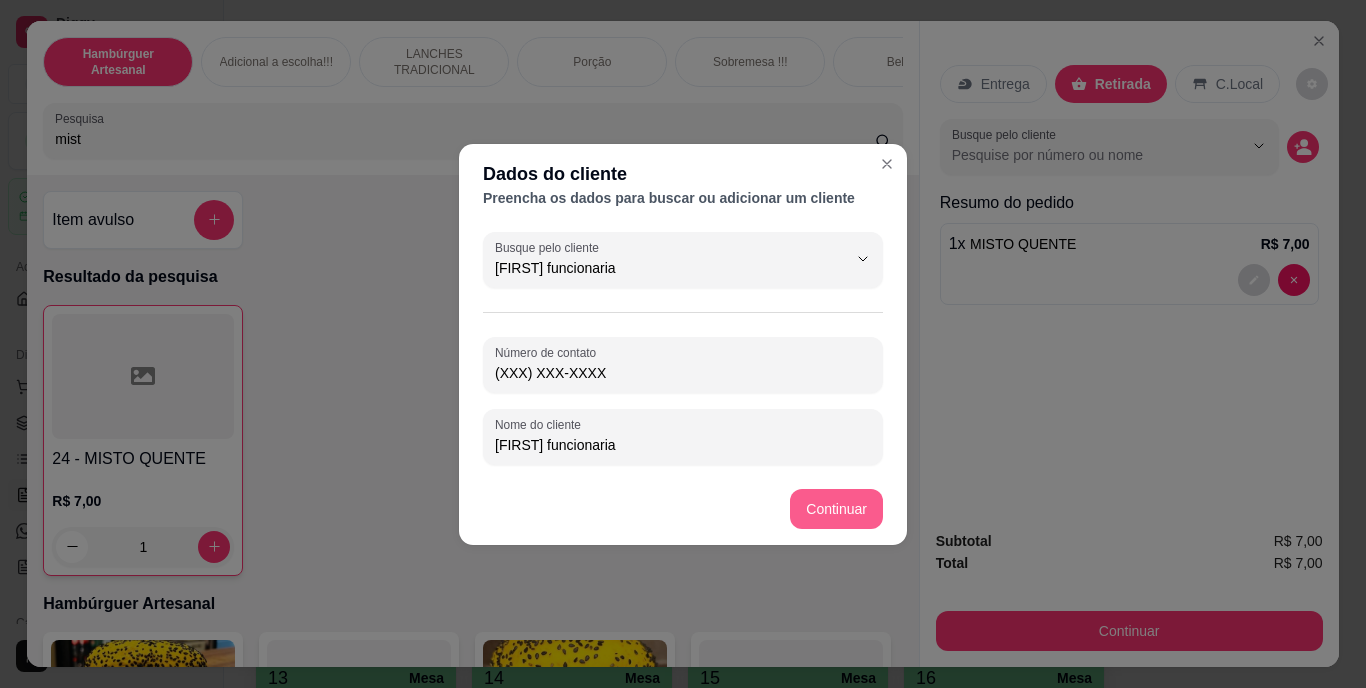 type on "[FIRST] funcionaria" 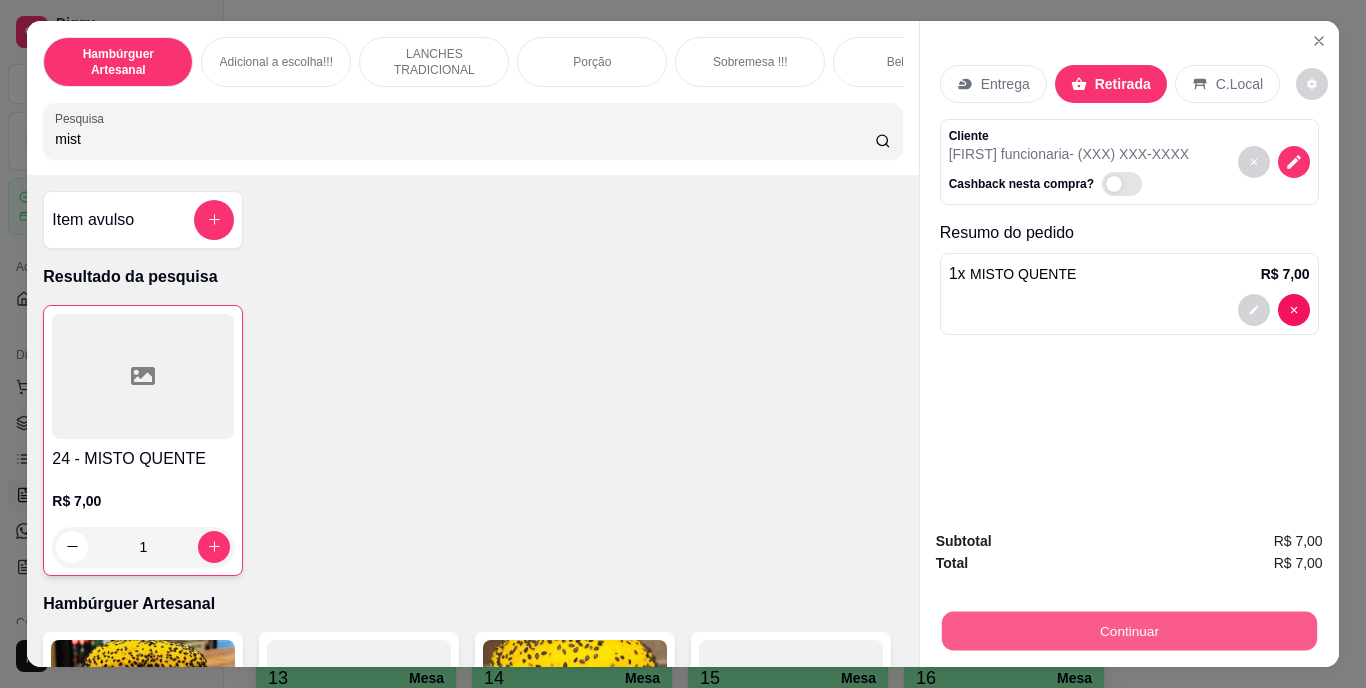 click on "Continuar" at bounding box center [1128, 631] 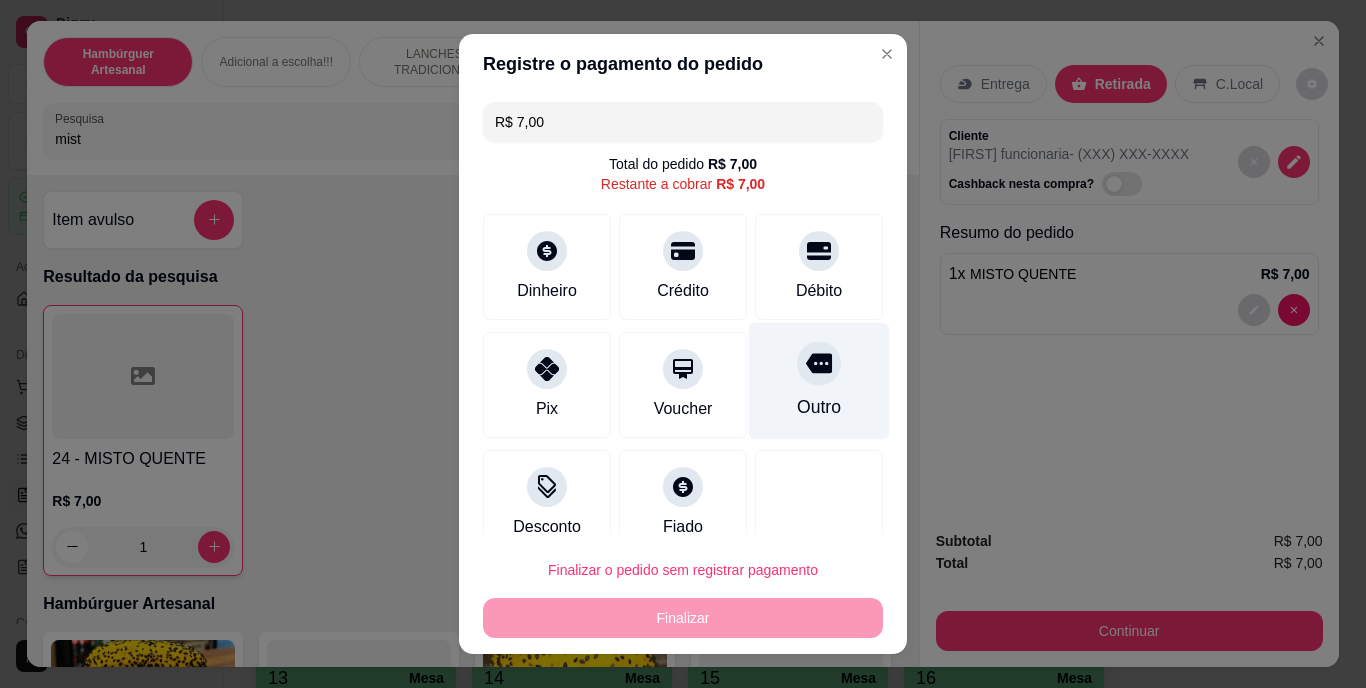 click on "Outro" at bounding box center (819, 408) 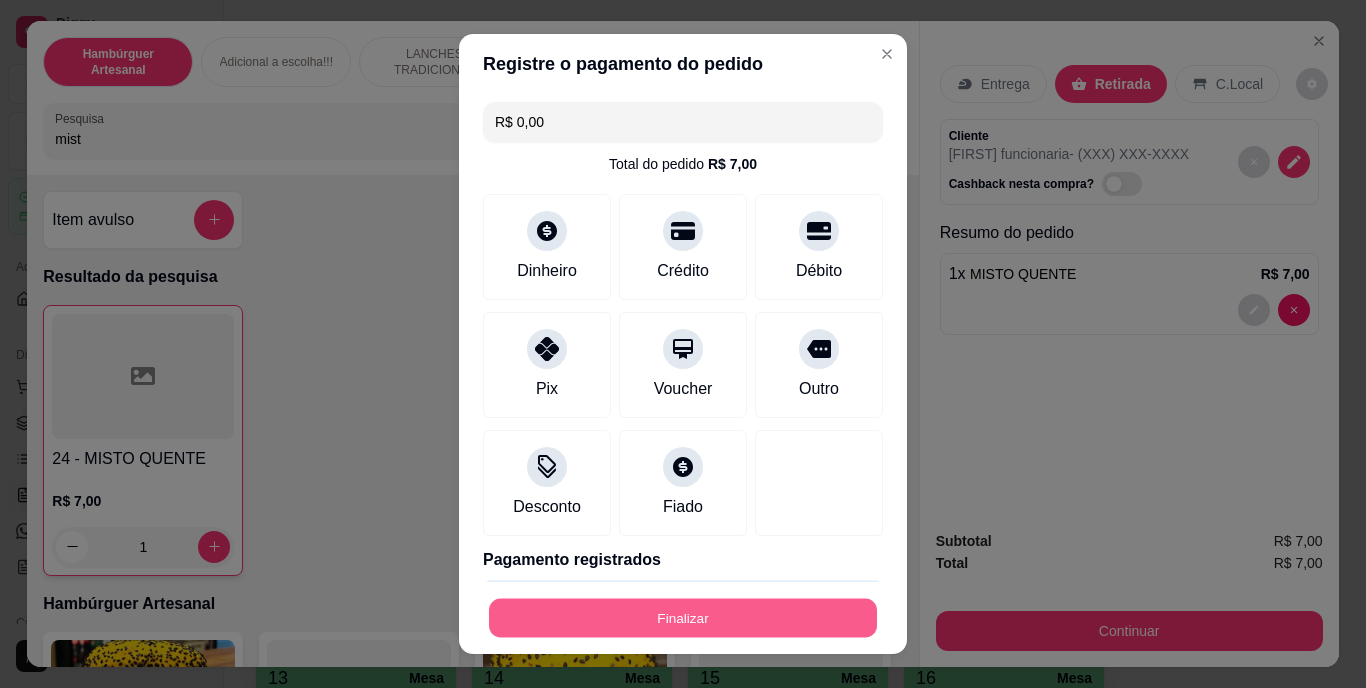 click on "Finalizar" at bounding box center (683, 617) 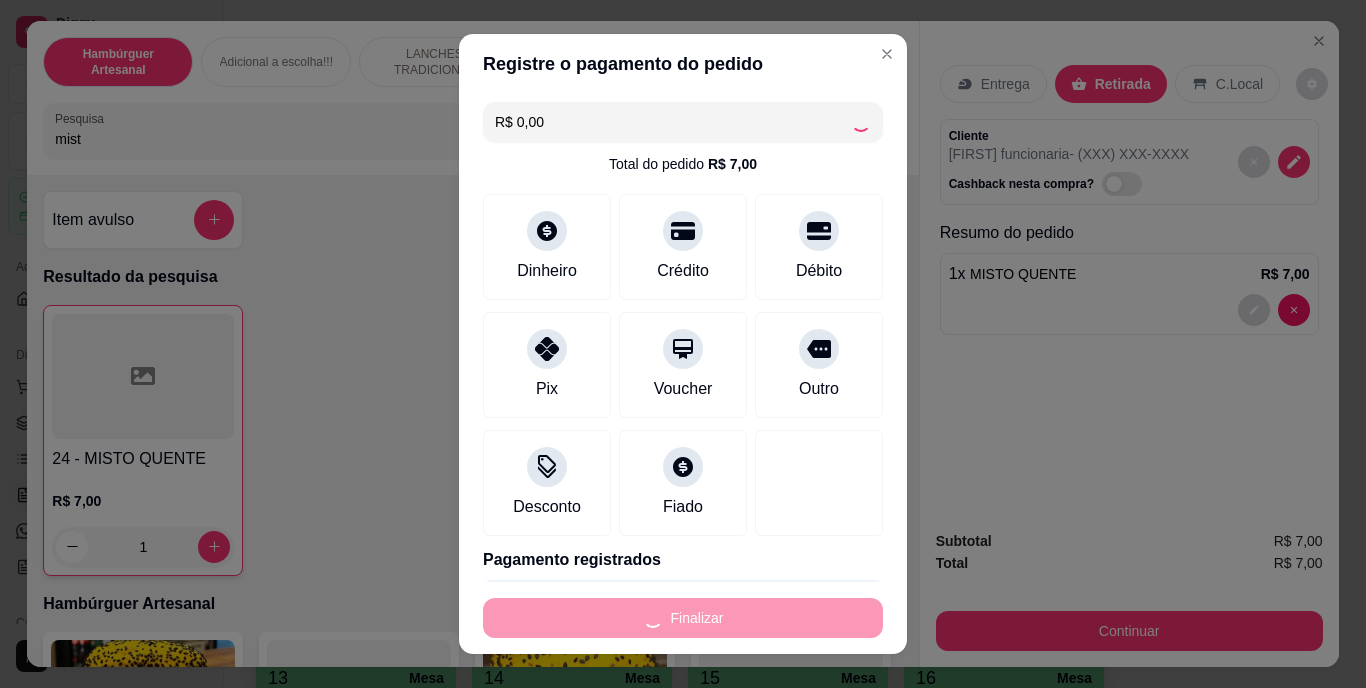 type on "0" 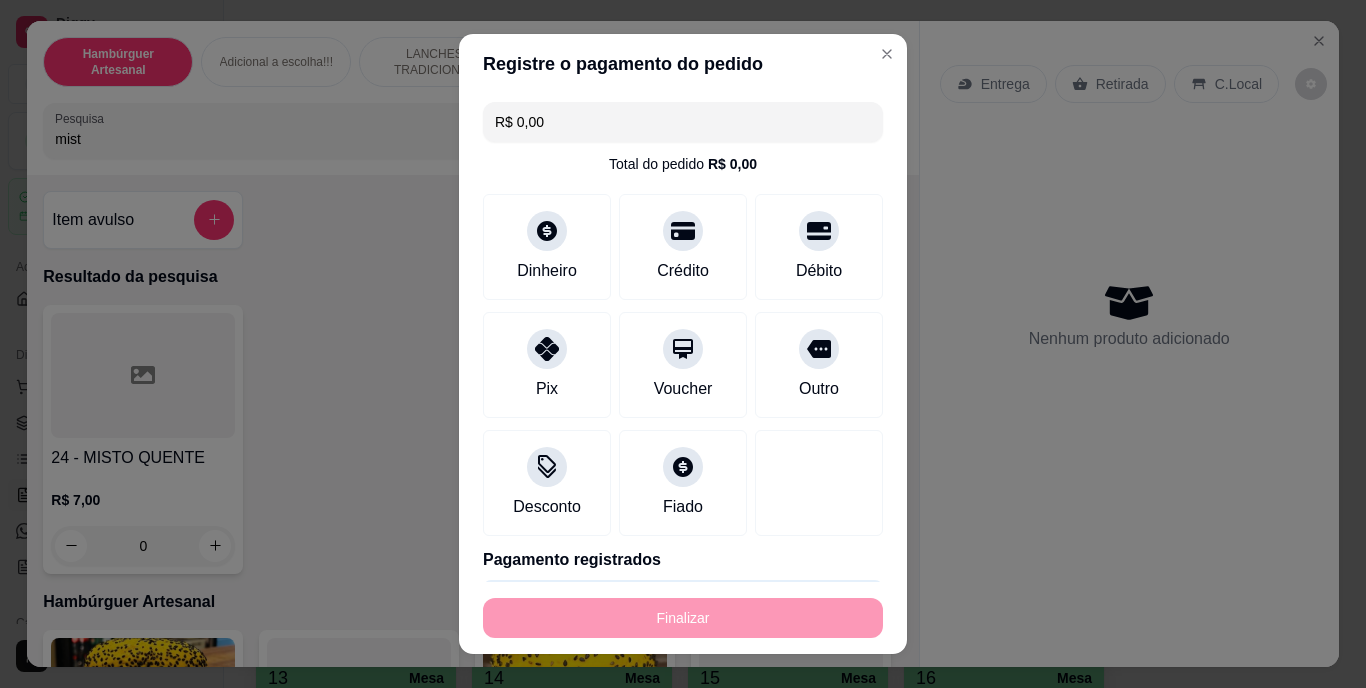 type on "-R$ 7,00" 